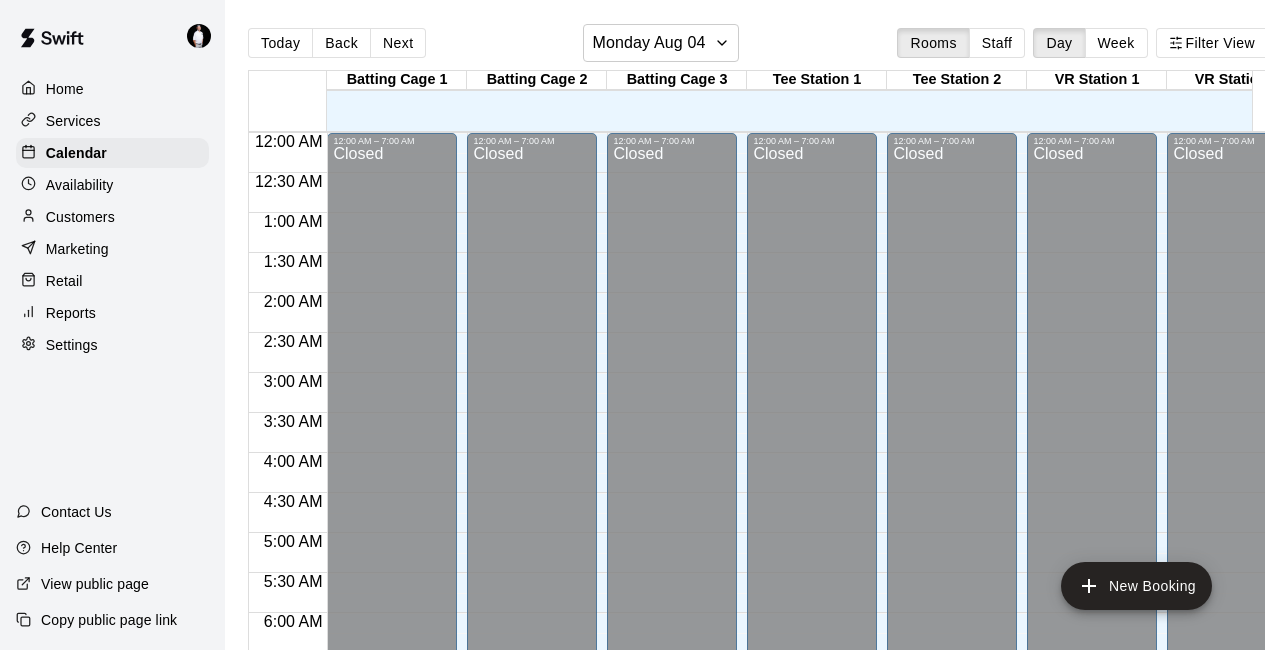 scroll, scrollTop: 0, scrollLeft: 0, axis: both 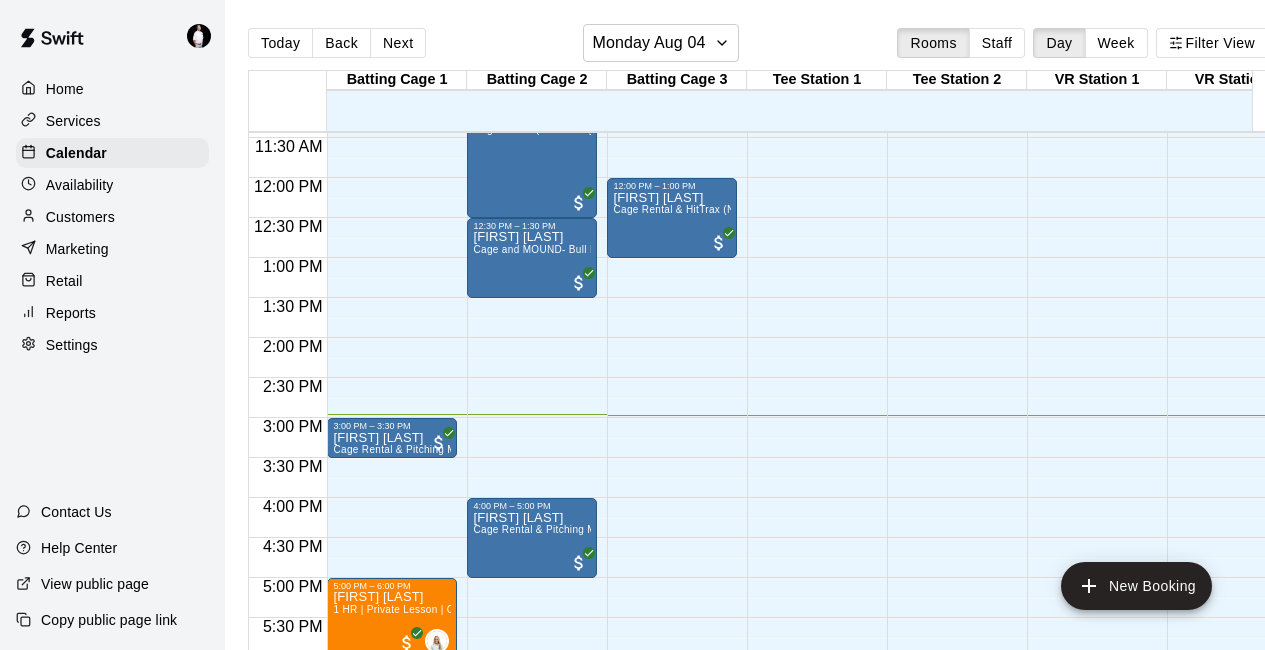 click on "Customers" at bounding box center [80, 217] 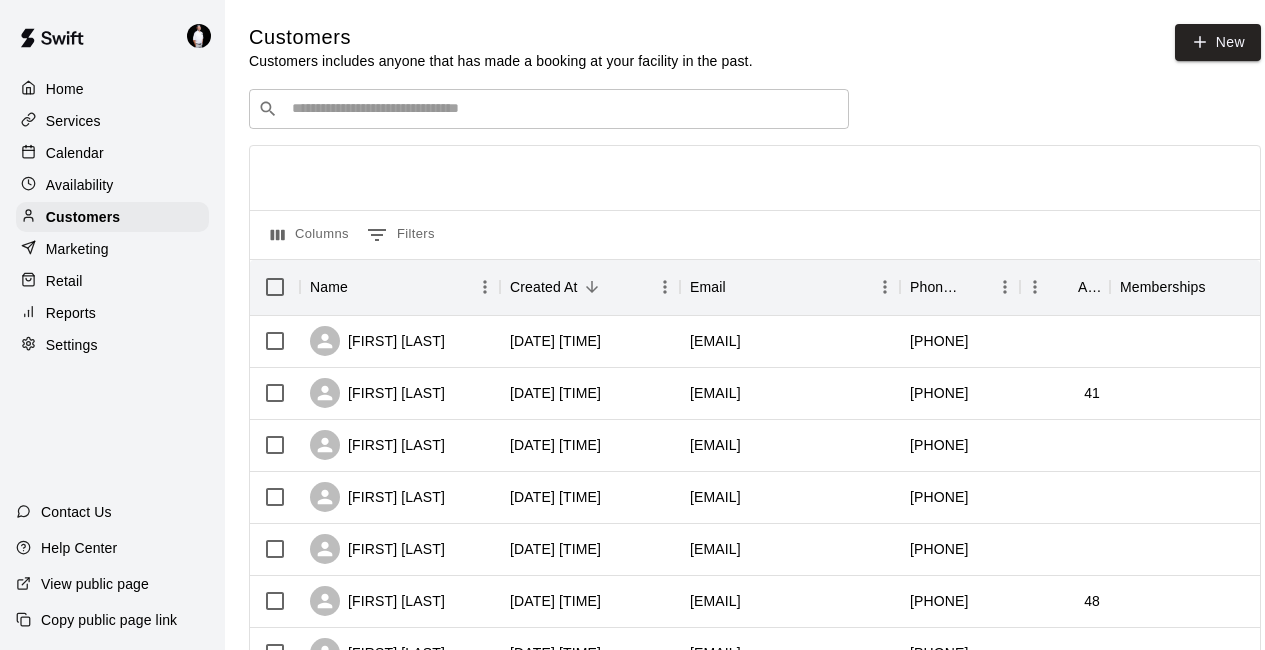 click at bounding box center (563, 109) 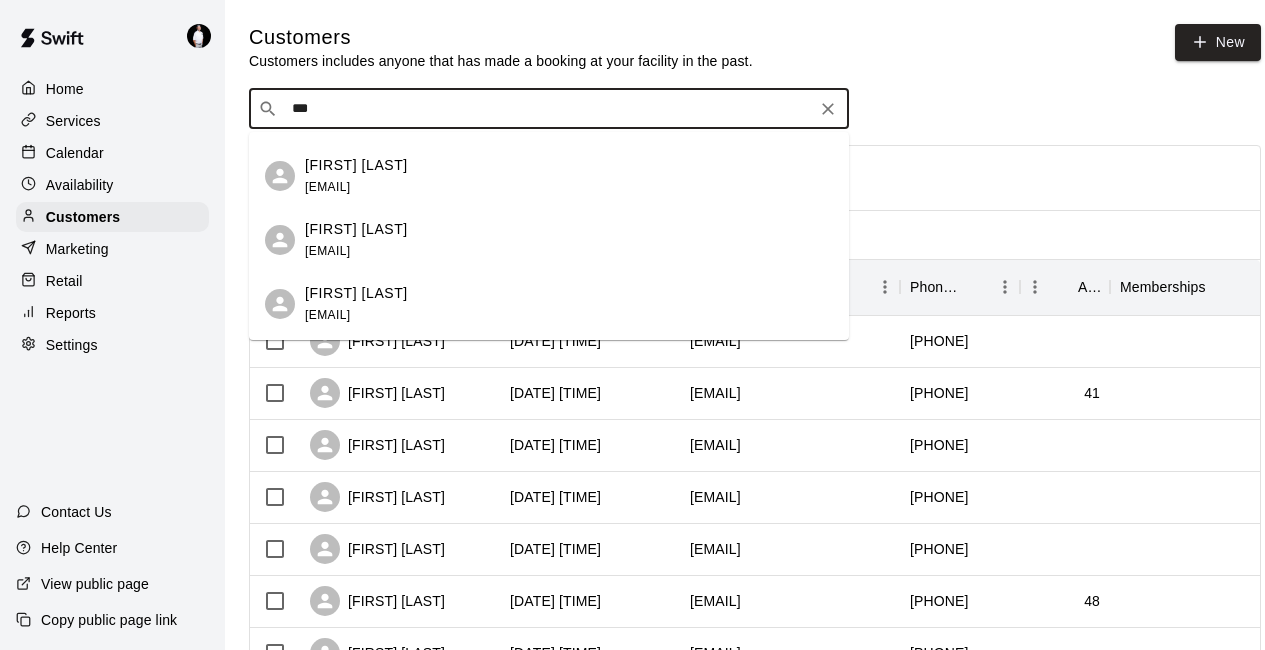 scroll, scrollTop: 0, scrollLeft: 0, axis: both 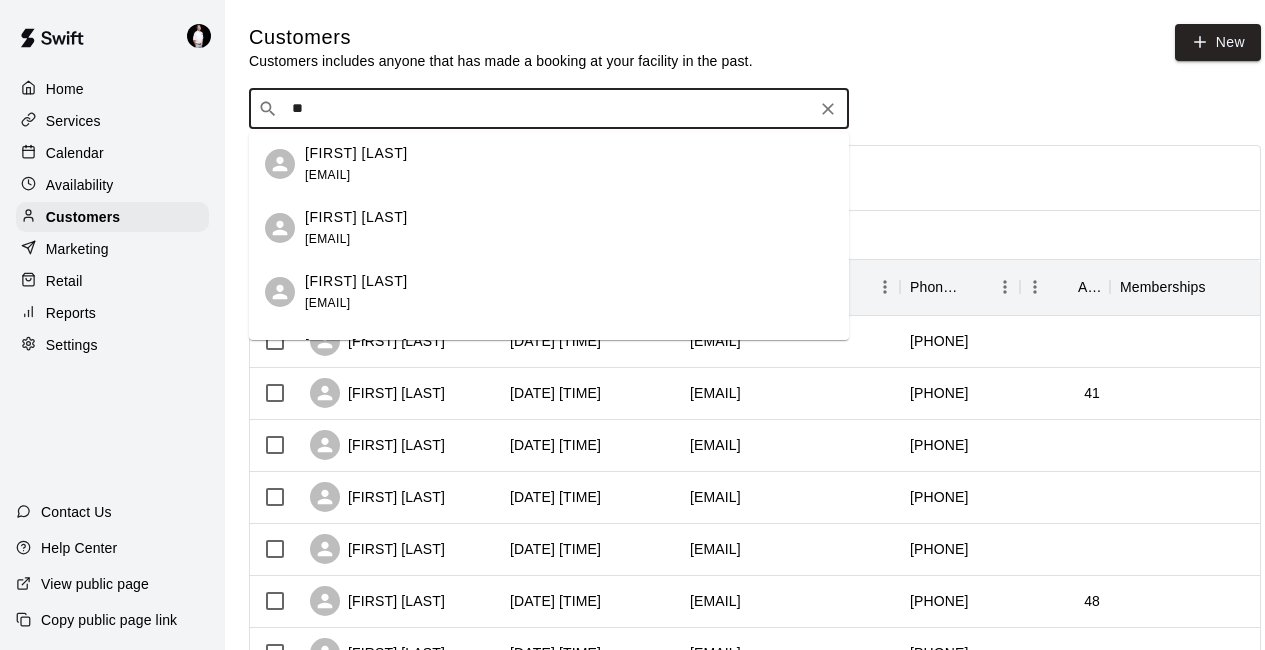 type on "*" 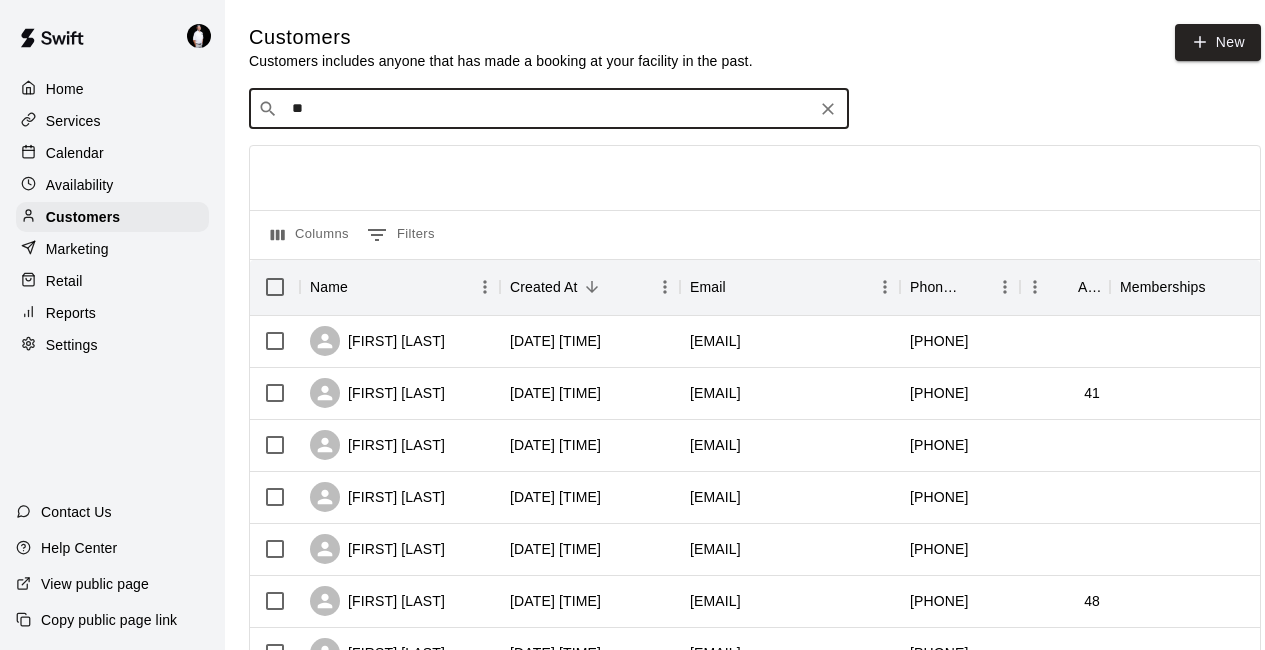 type on "***" 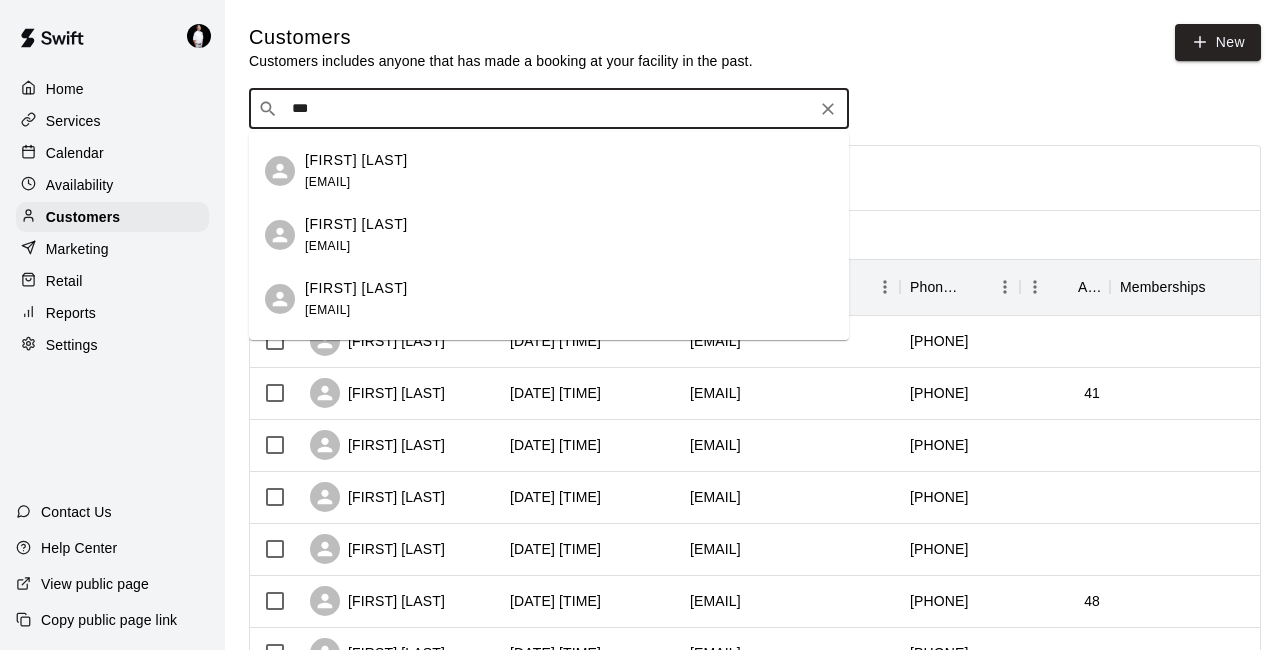 scroll, scrollTop: 122, scrollLeft: 0, axis: vertical 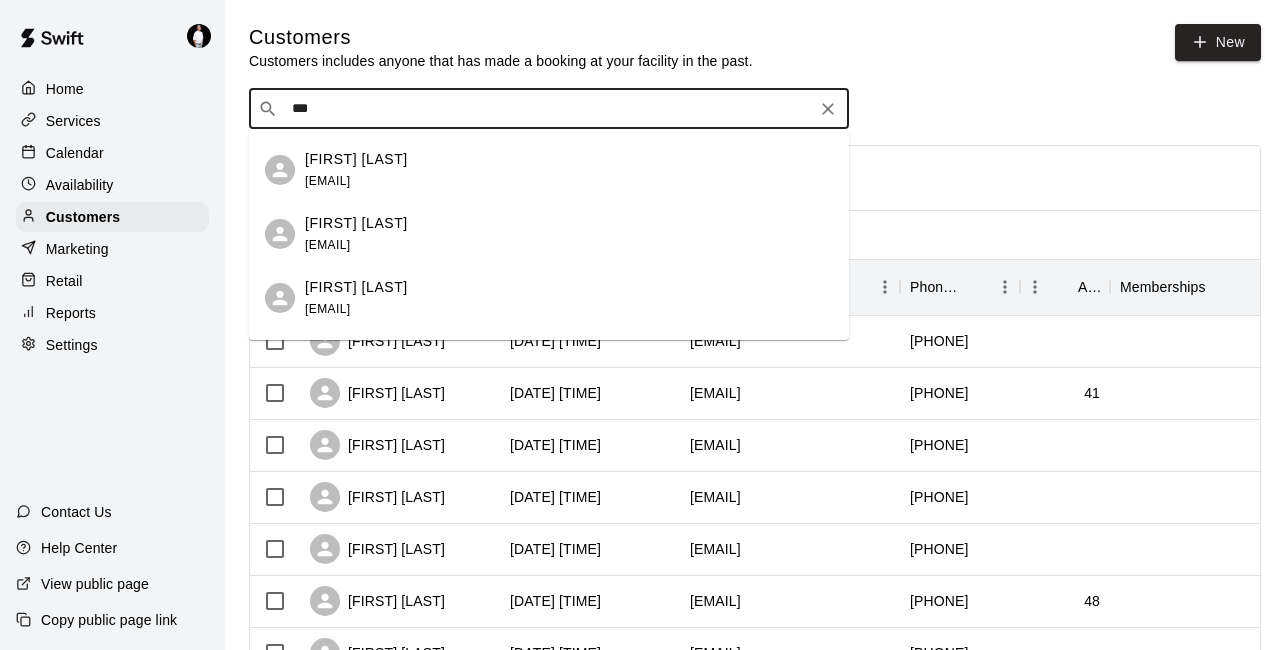 click on "[EMAIL]" at bounding box center [327, 245] 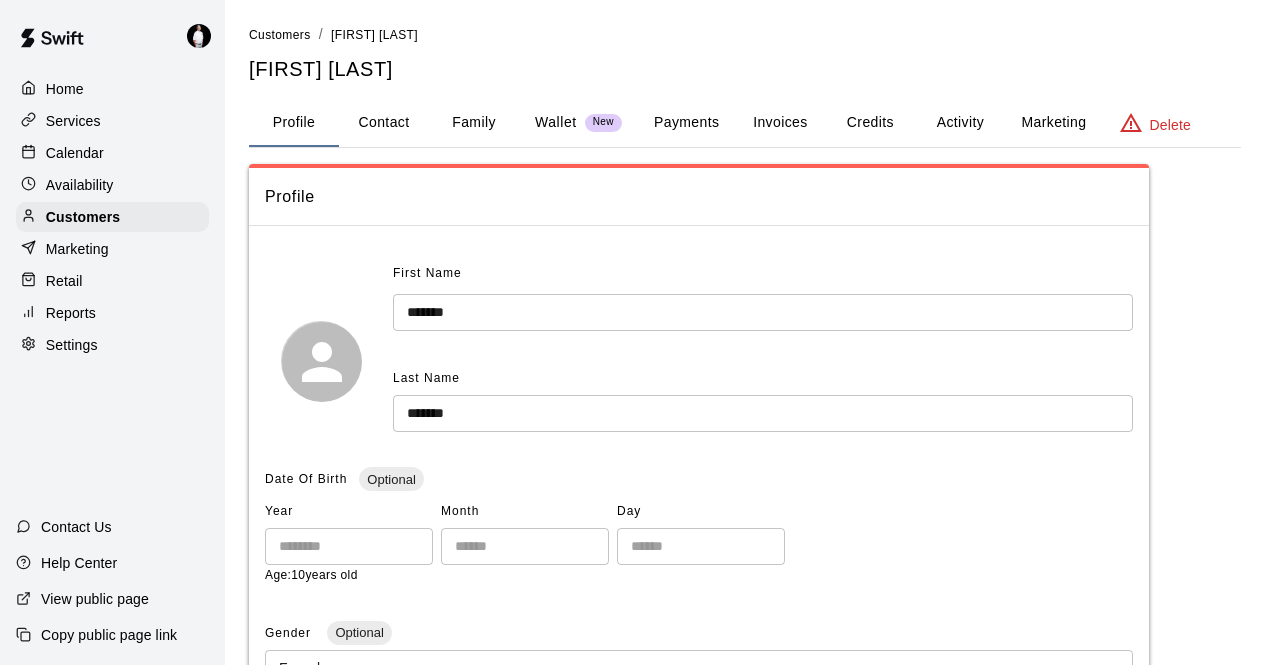 click on "Contact" at bounding box center [384, 123] 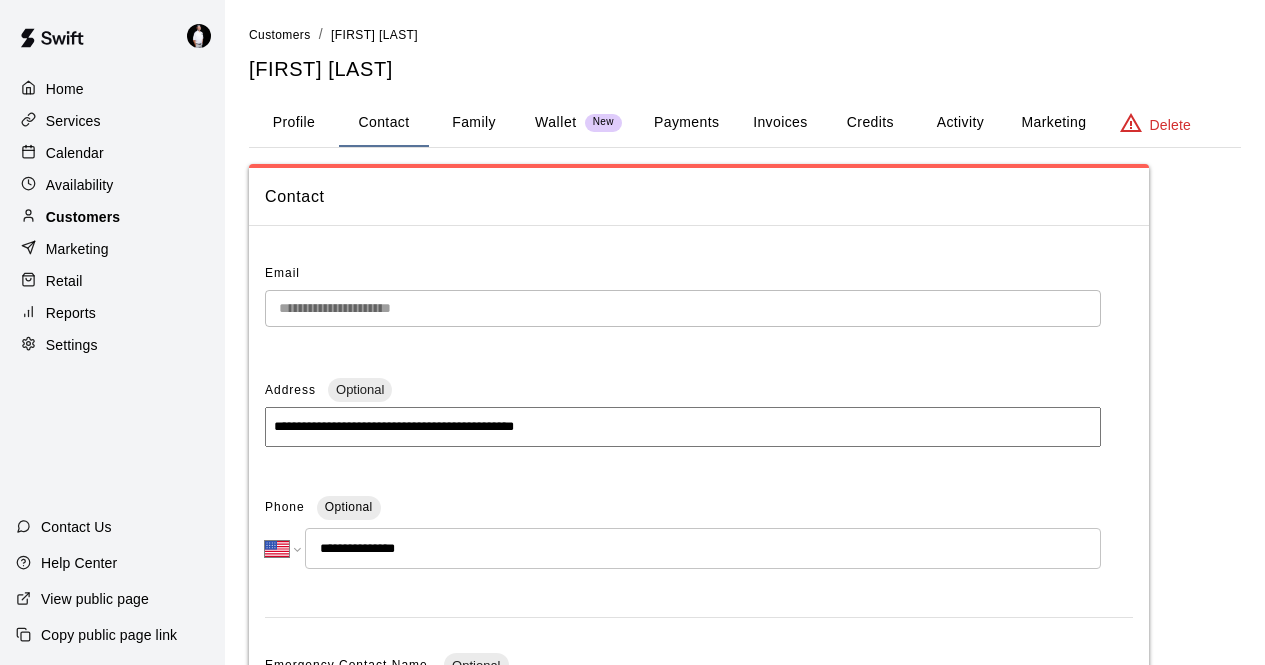 click on "Customers" at bounding box center (83, 217) 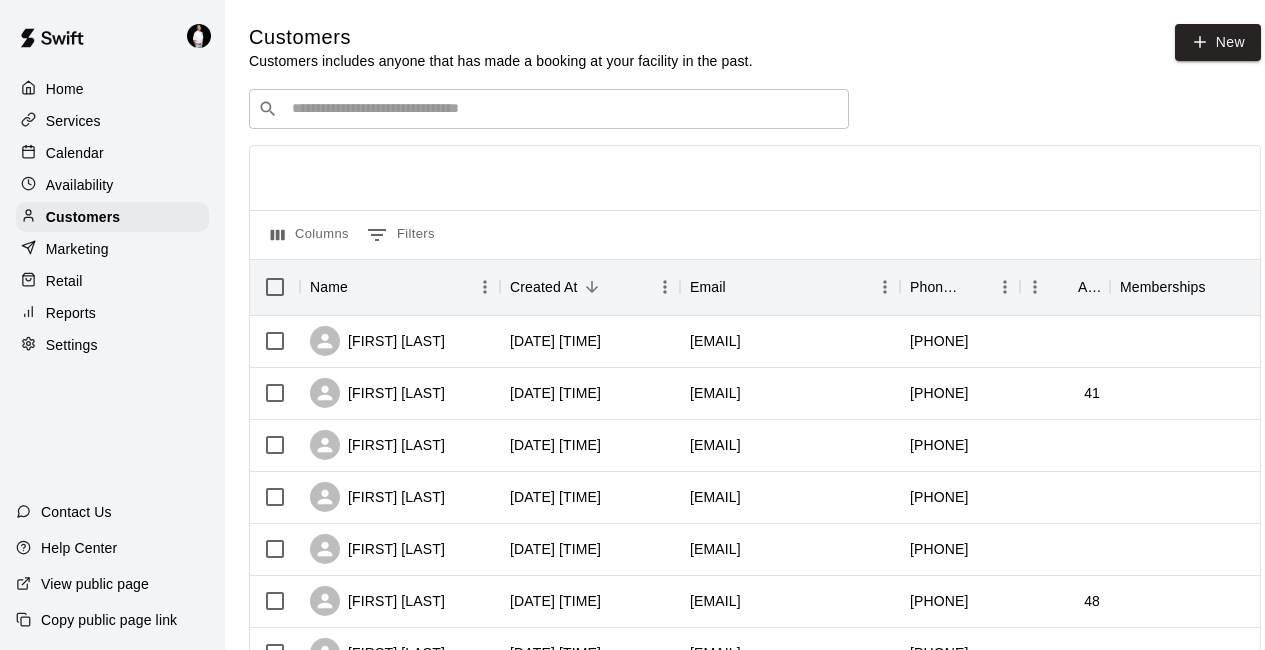 click at bounding box center [563, 109] 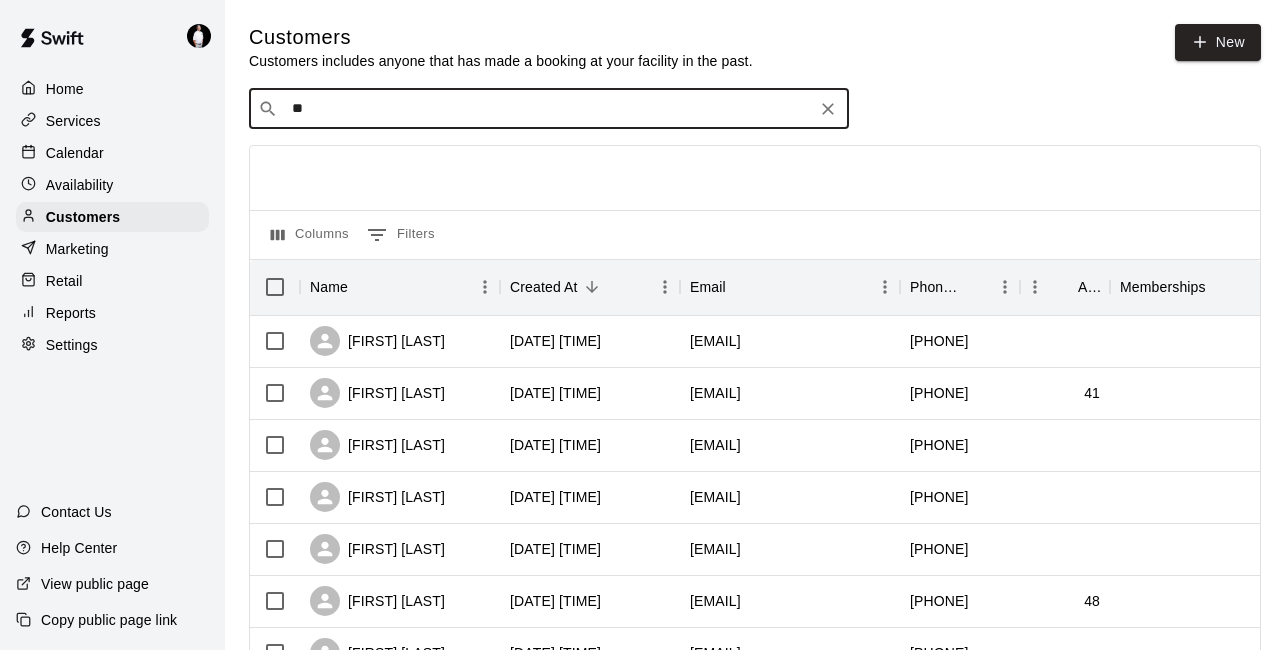 type on "*" 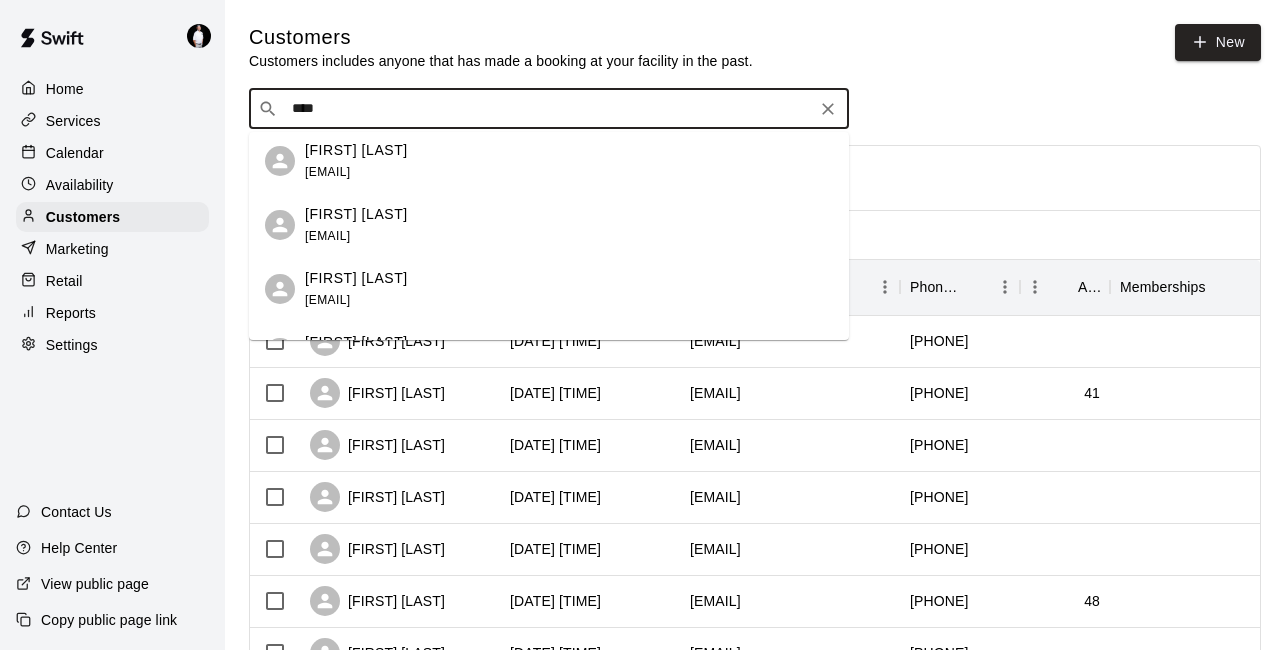 scroll, scrollTop: 299, scrollLeft: 0, axis: vertical 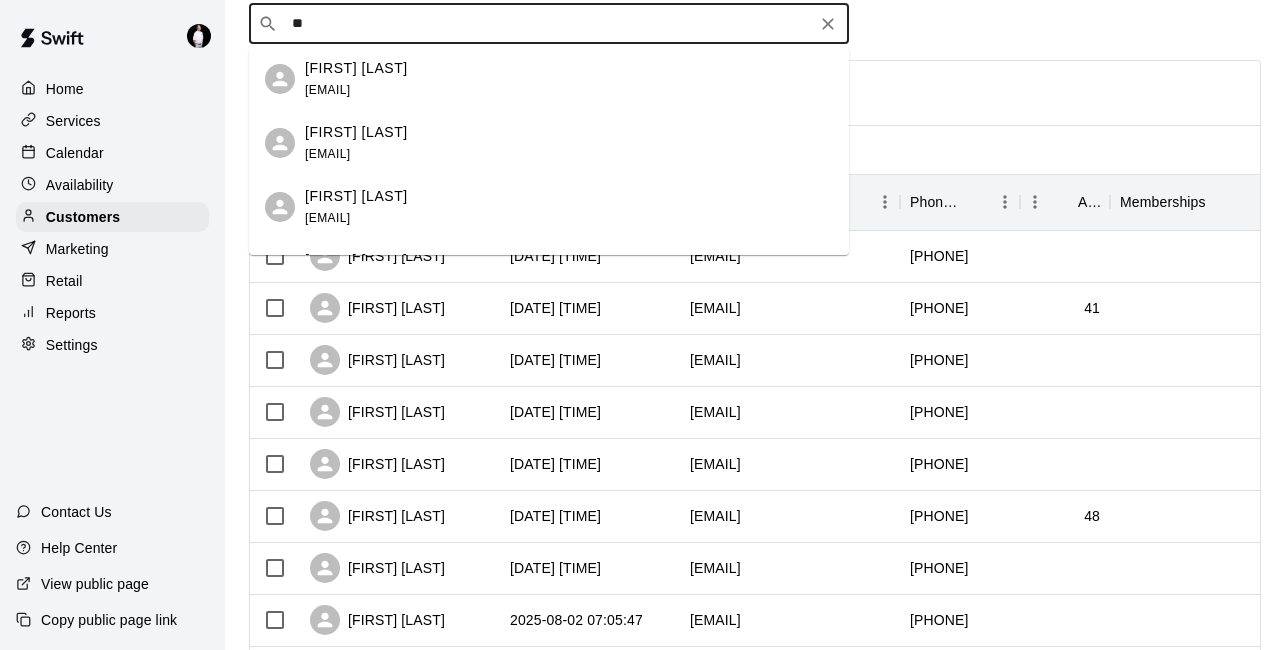 type on "*" 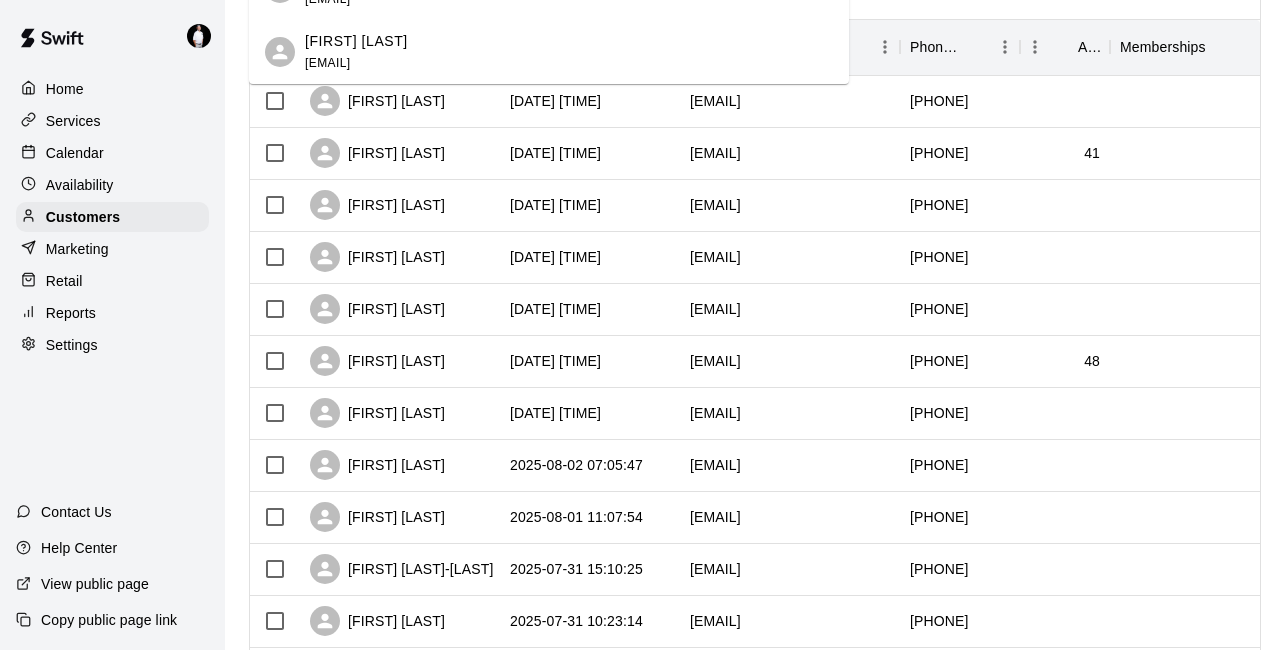 scroll, scrollTop: 241, scrollLeft: 0, axis: vertical 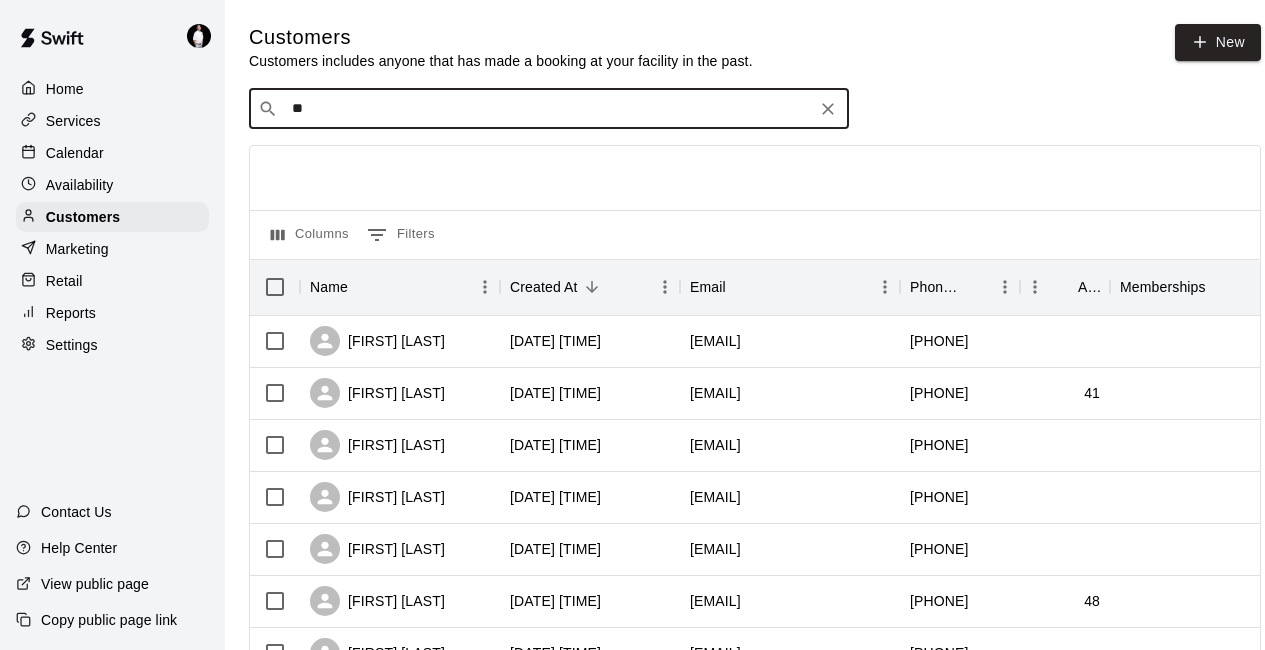 type on "*" 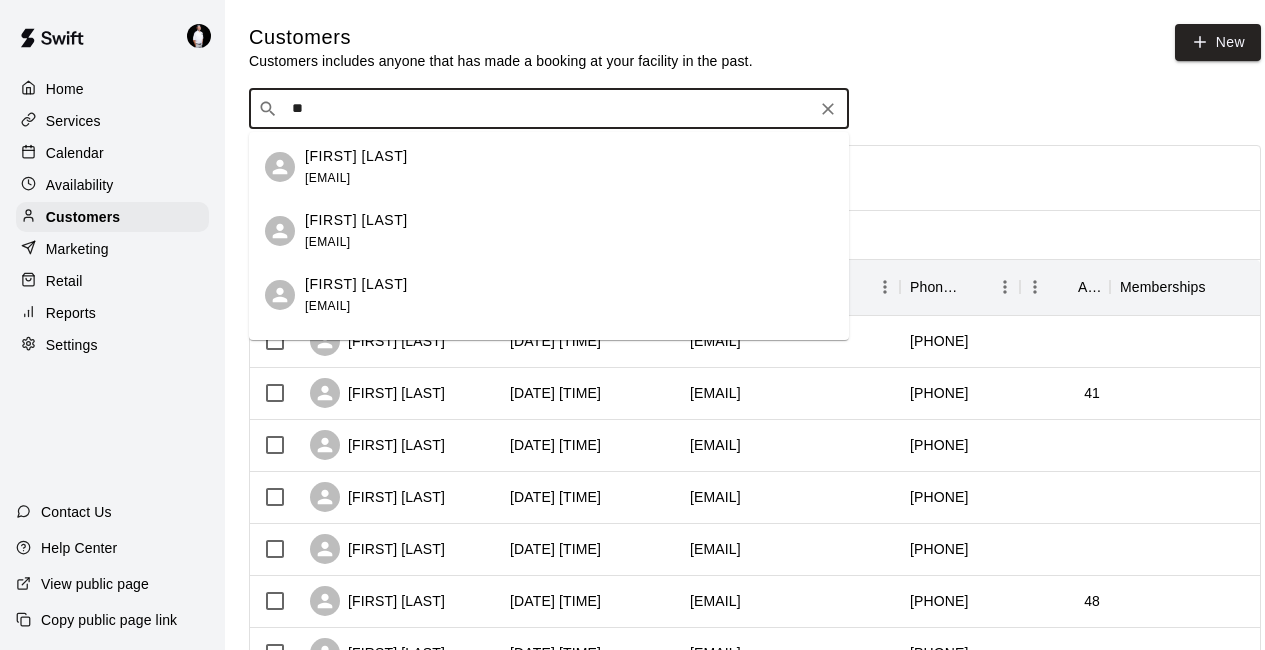 scroll, scrollTop: 2027, scrollLeft: 0, axis: vertical 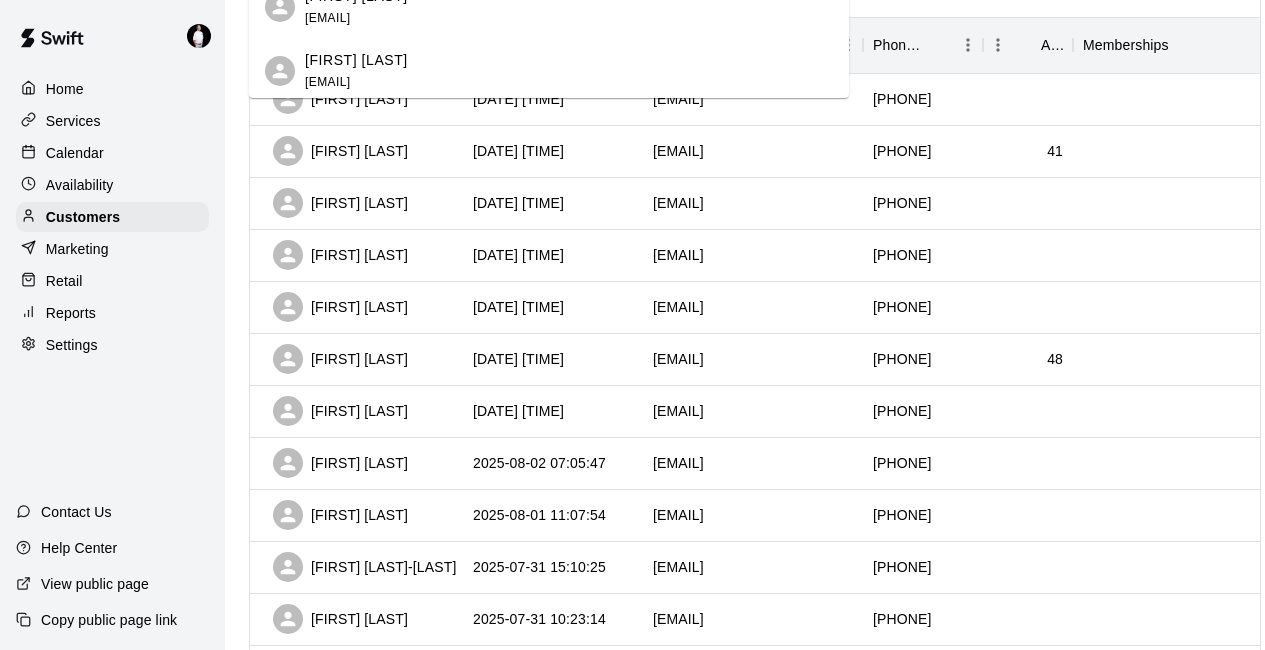 type on "**" 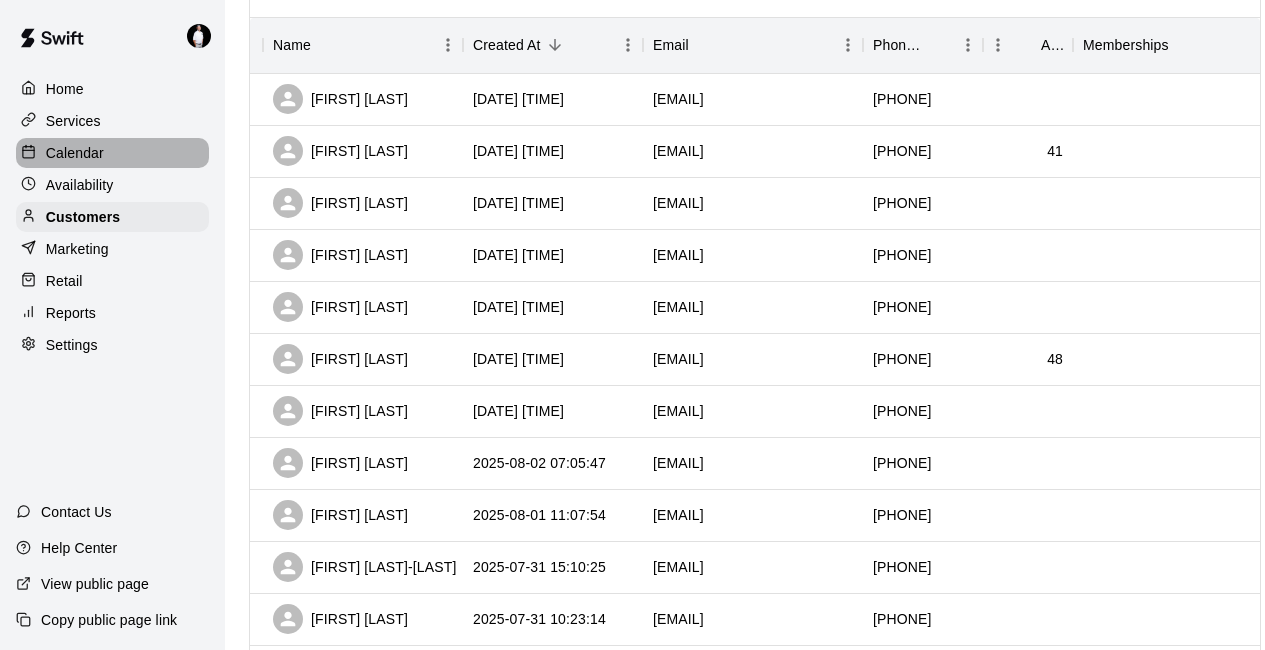 click on "Calendar" at bounding box center (112, 153) 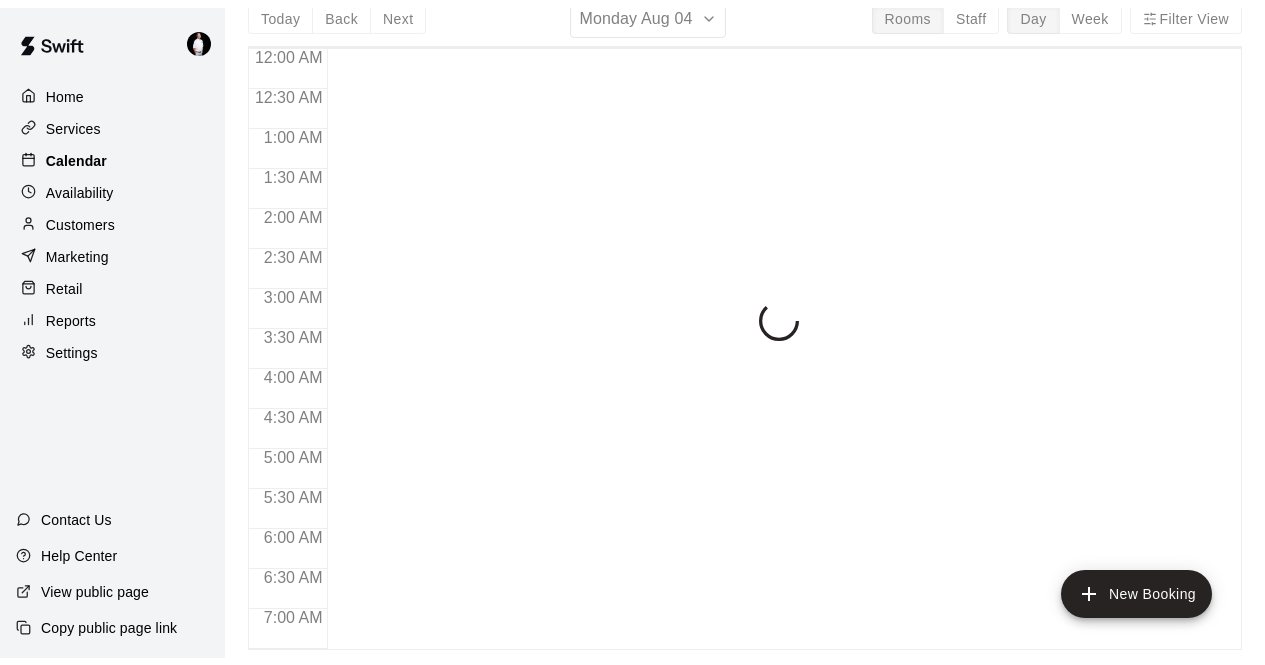 scroll, scrollTop: 0, scrollLeft: 0, axis: both 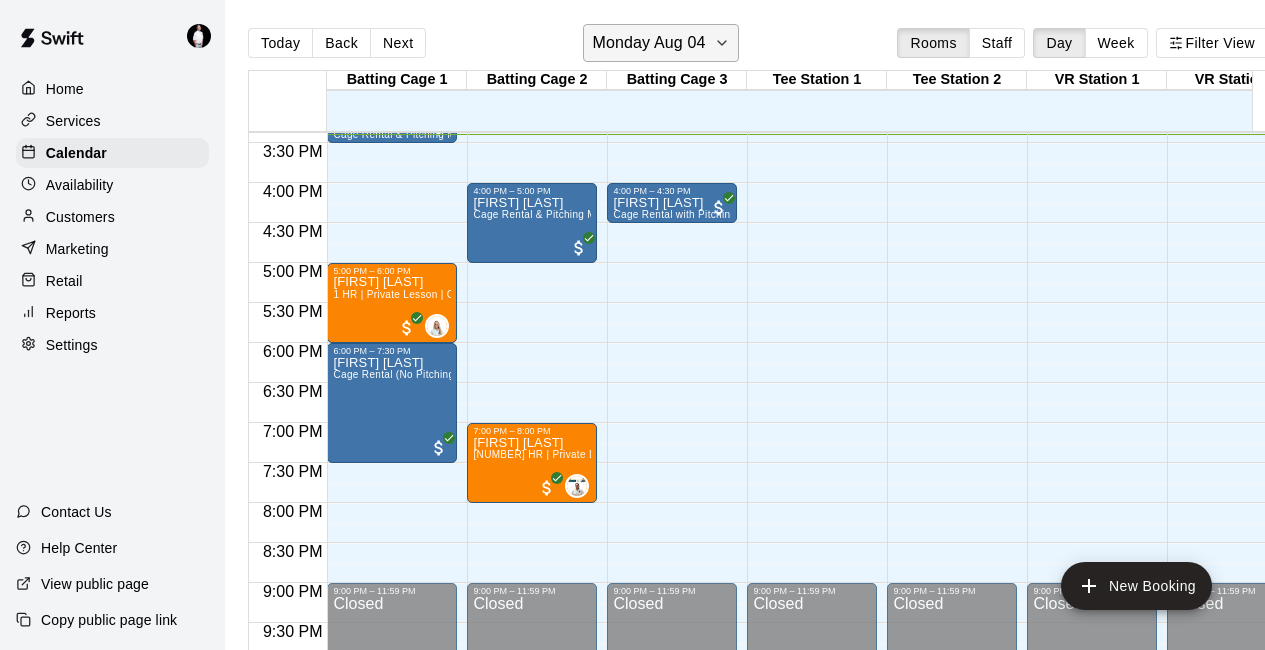 click on "Monday Aug 04" at bounding box center [648, 43] 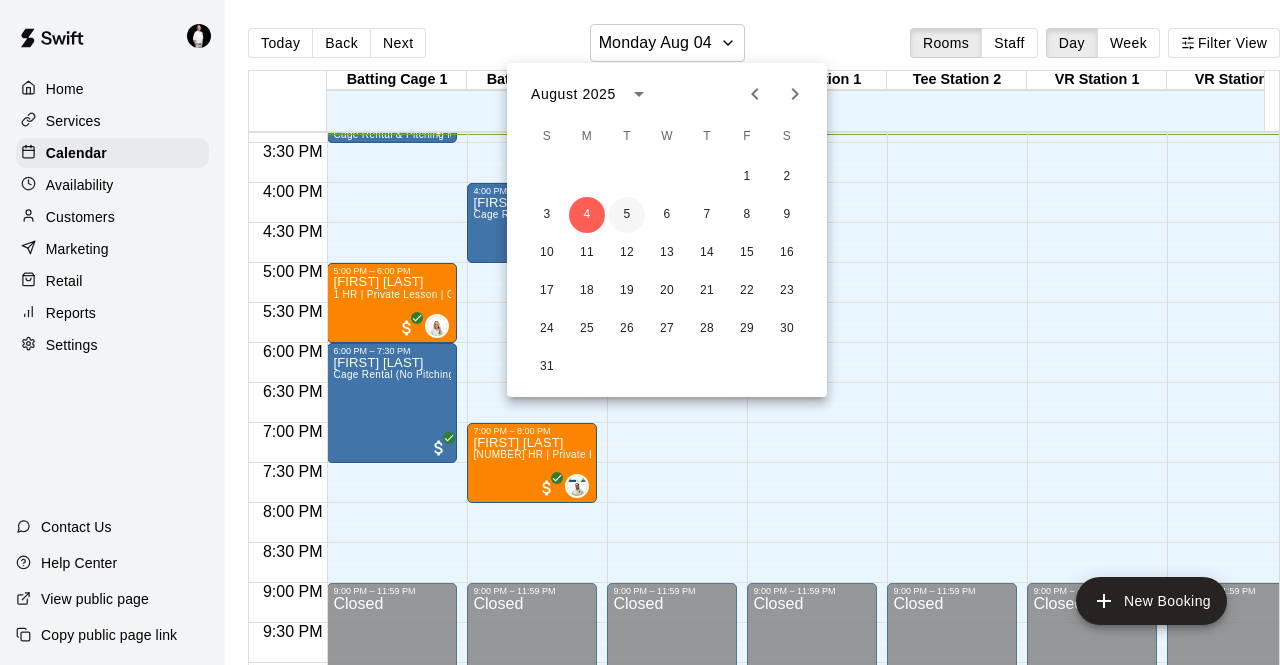 click on "5" at bounding box center [627, 215] 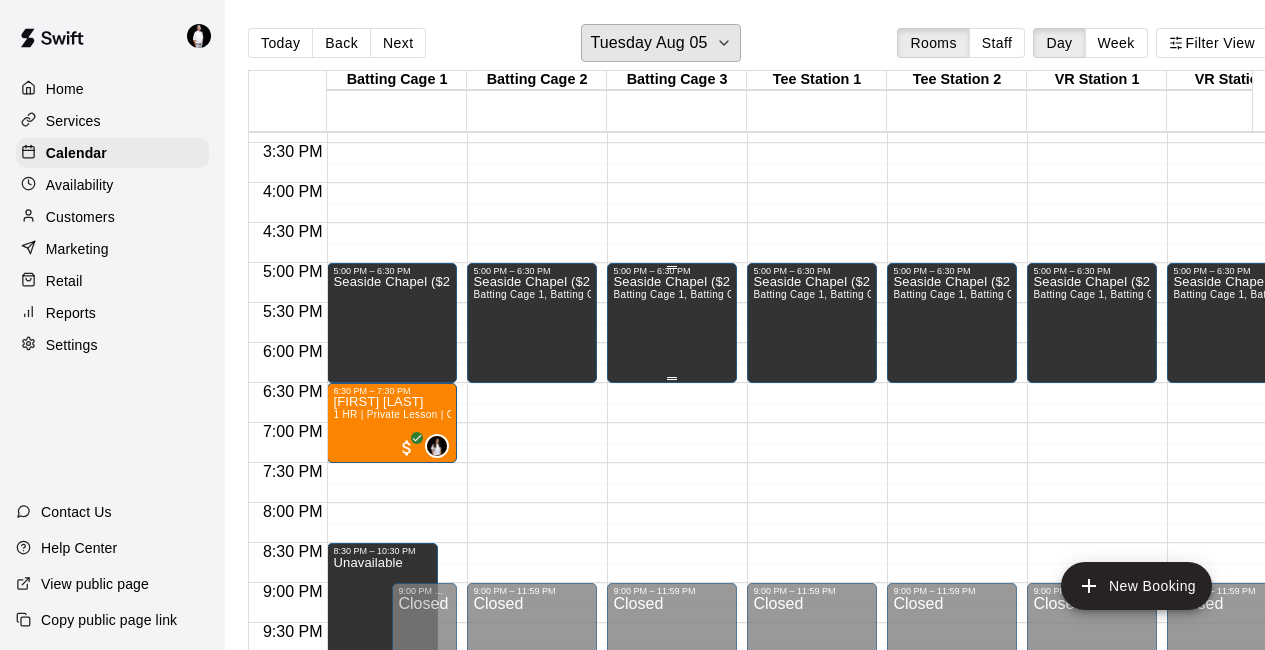 scroll, scrollTop: 908, scrollLeft: 0, axis: vertical 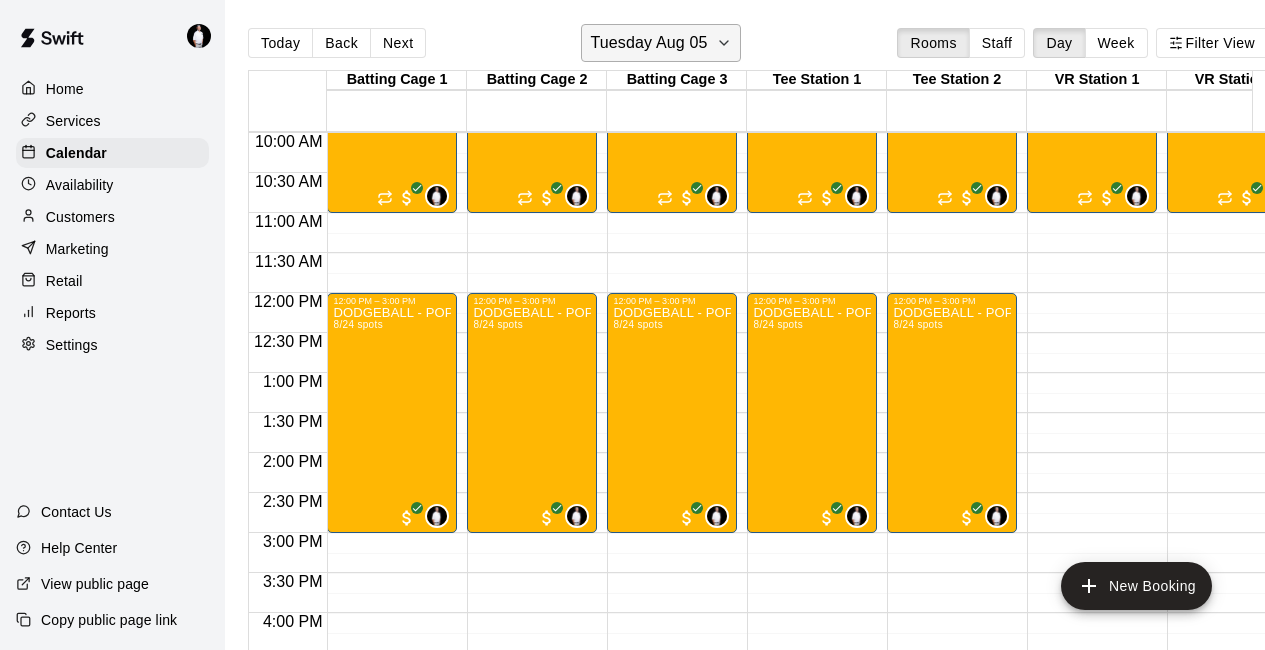 click on "Tuesday Aug 05" at bounding box center [648, 43] 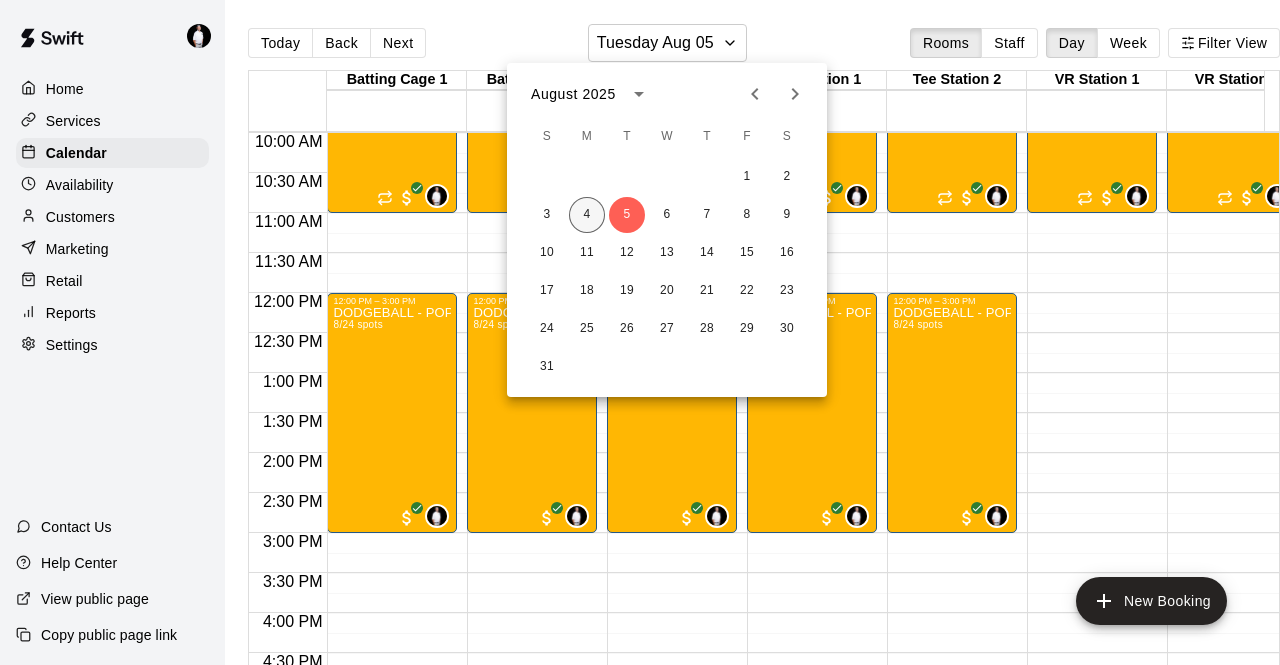 click on "4" at bounding box center (587, 215) 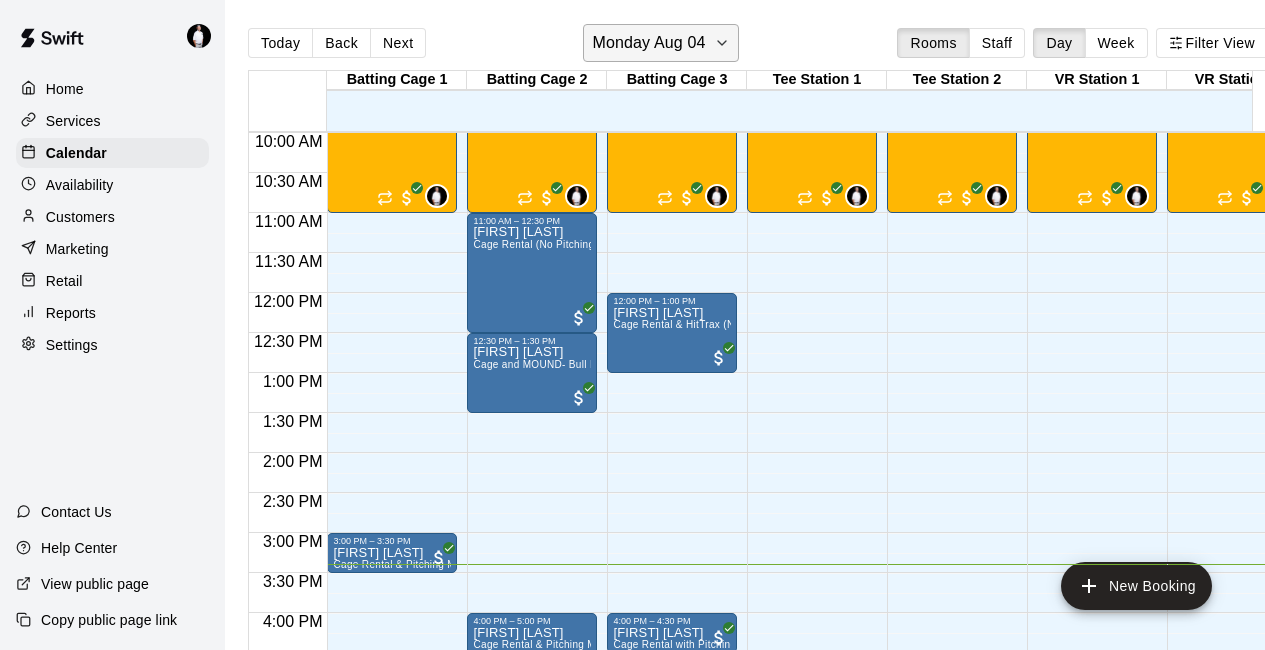 click 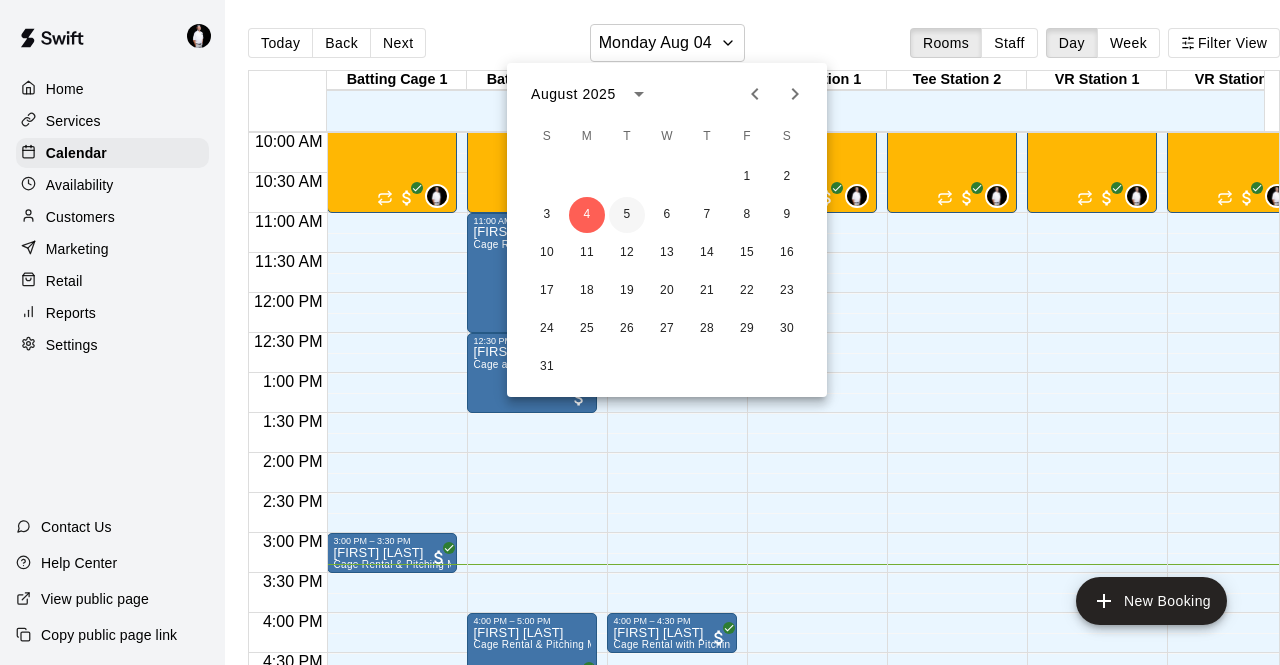 click on "5" at bounding box center [627, 215] 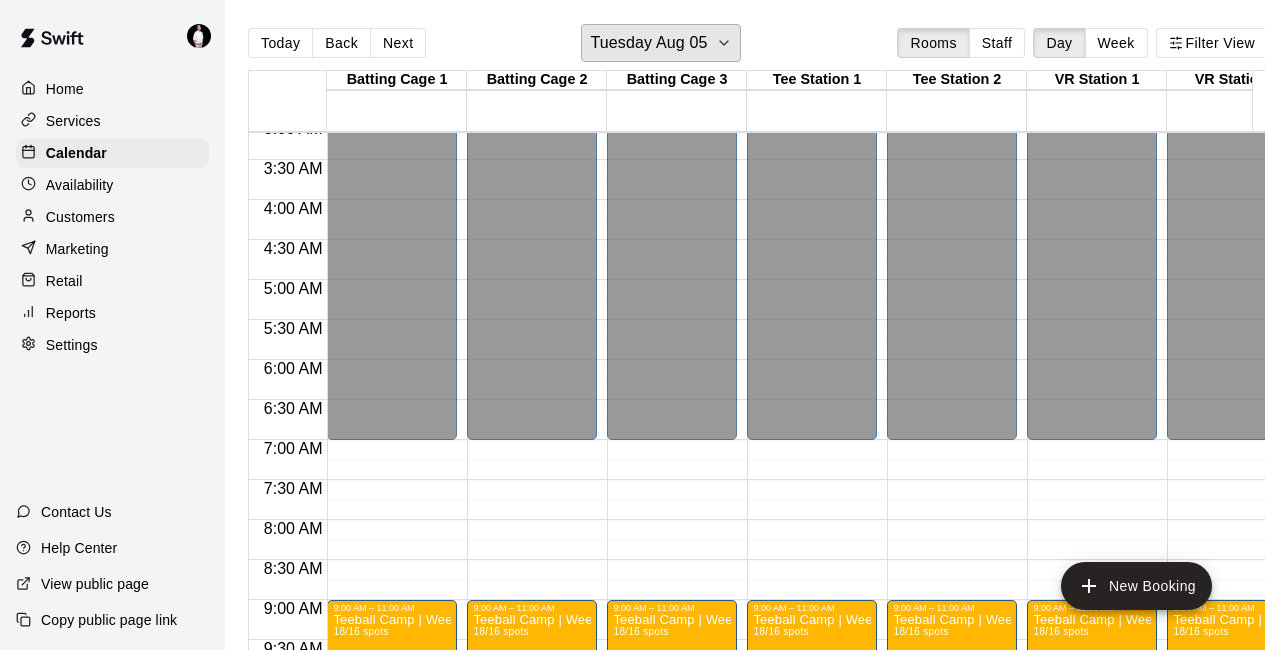 scroll, scrollTop: 238, scrollLeft: 3, axis: both 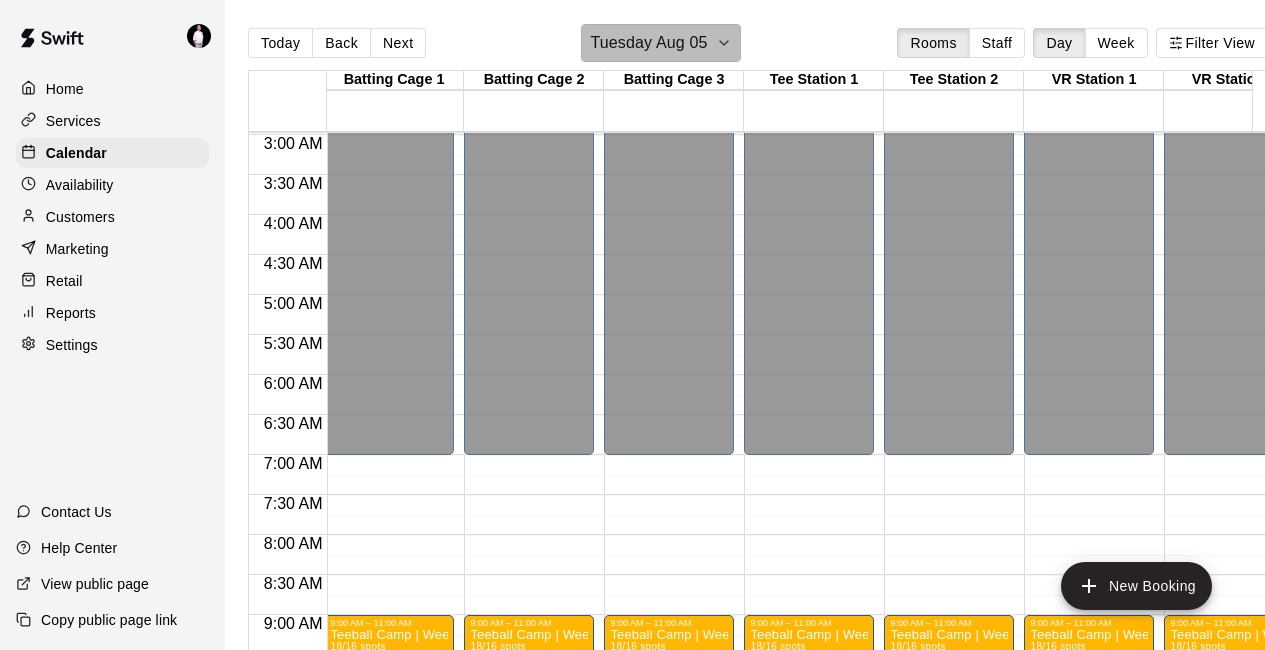 click 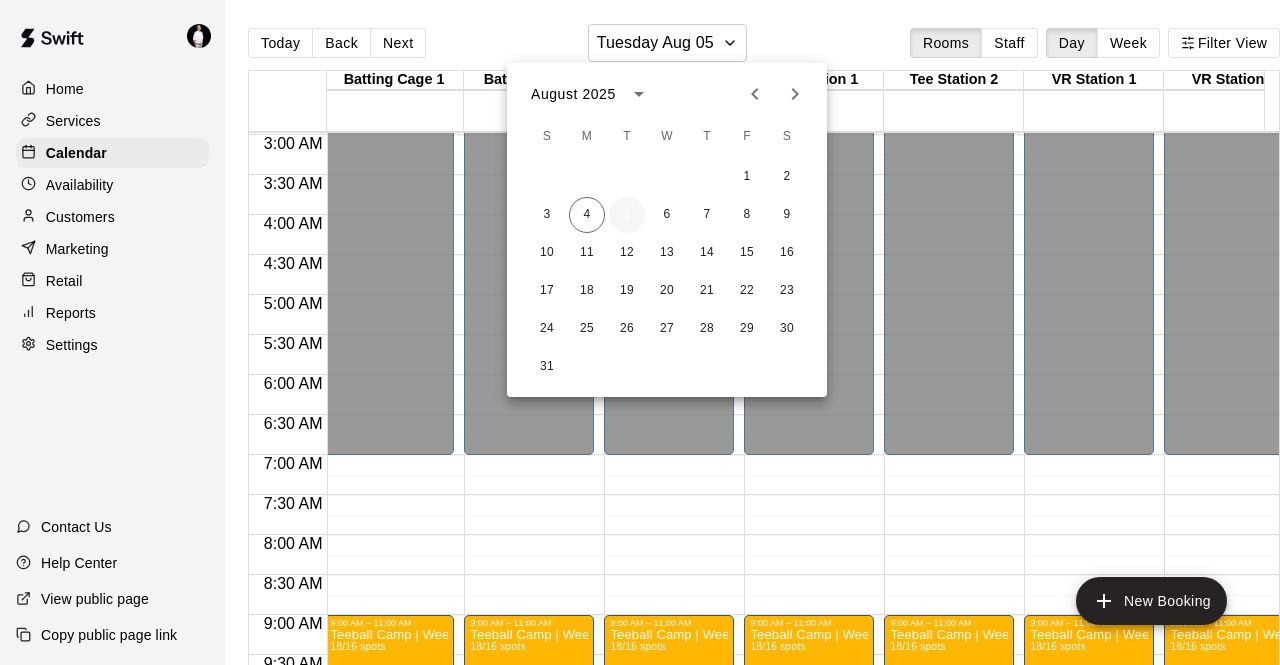 click on "5" at bounding box center [627, 215] 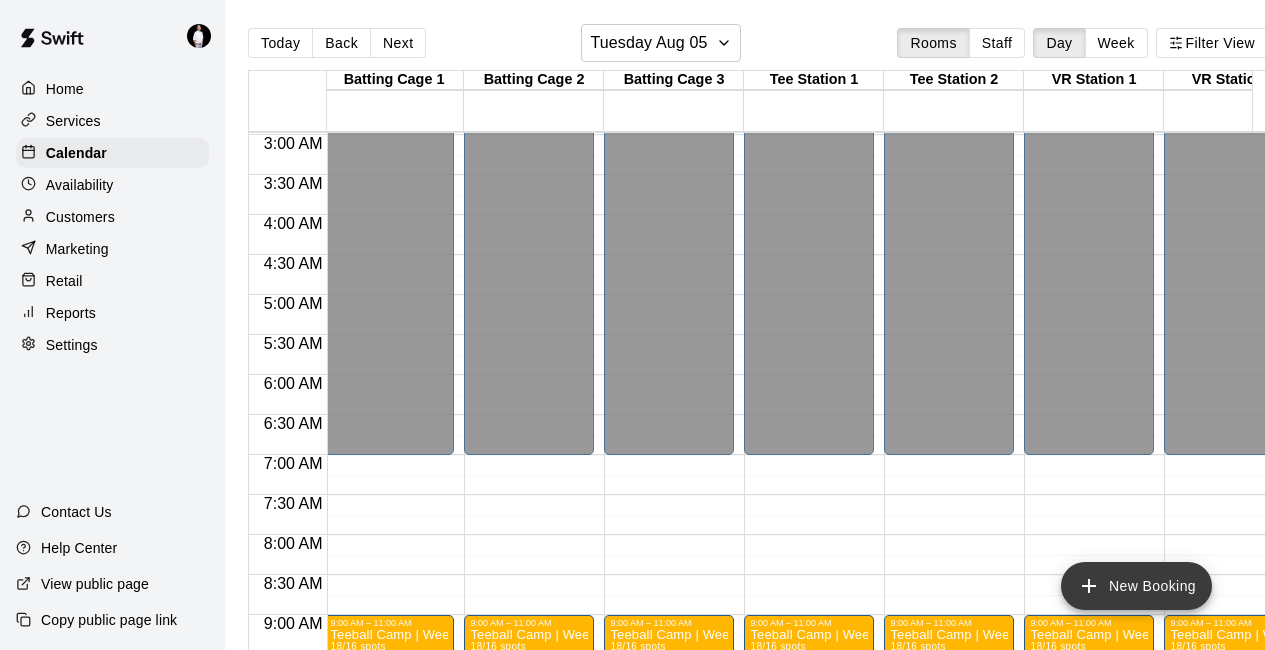 click on "New Booking" at bounding box center (1136, 586) 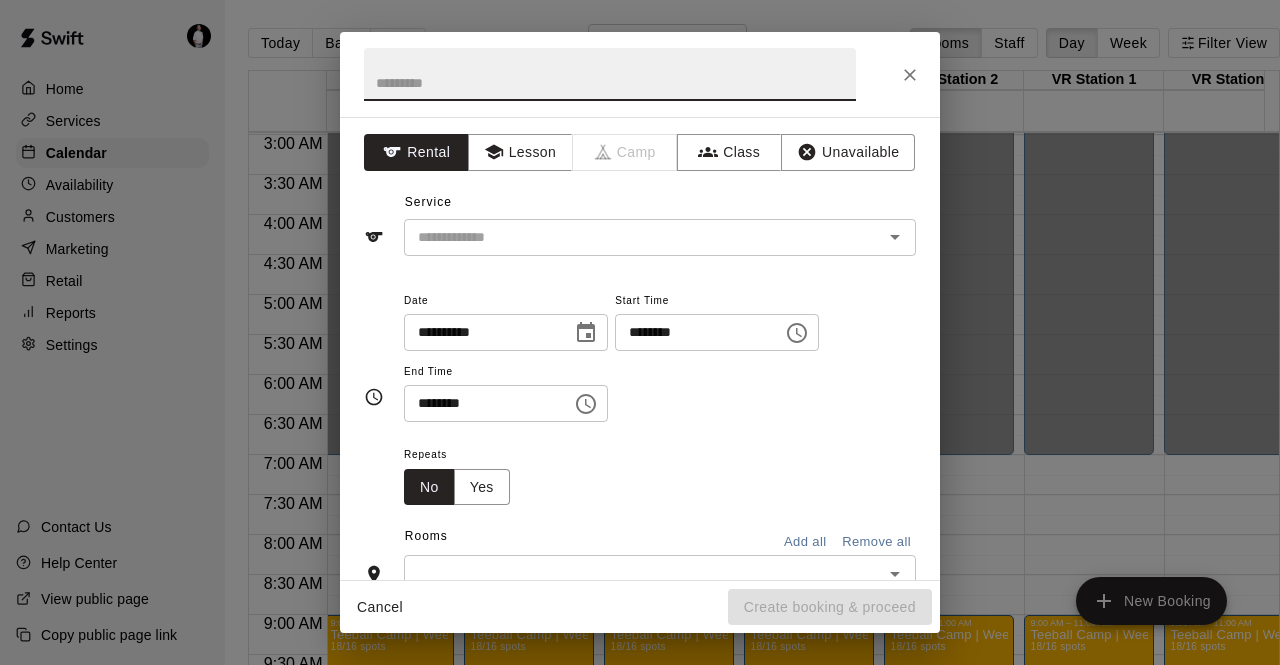 click on "********" at bounding box center [692, 332] 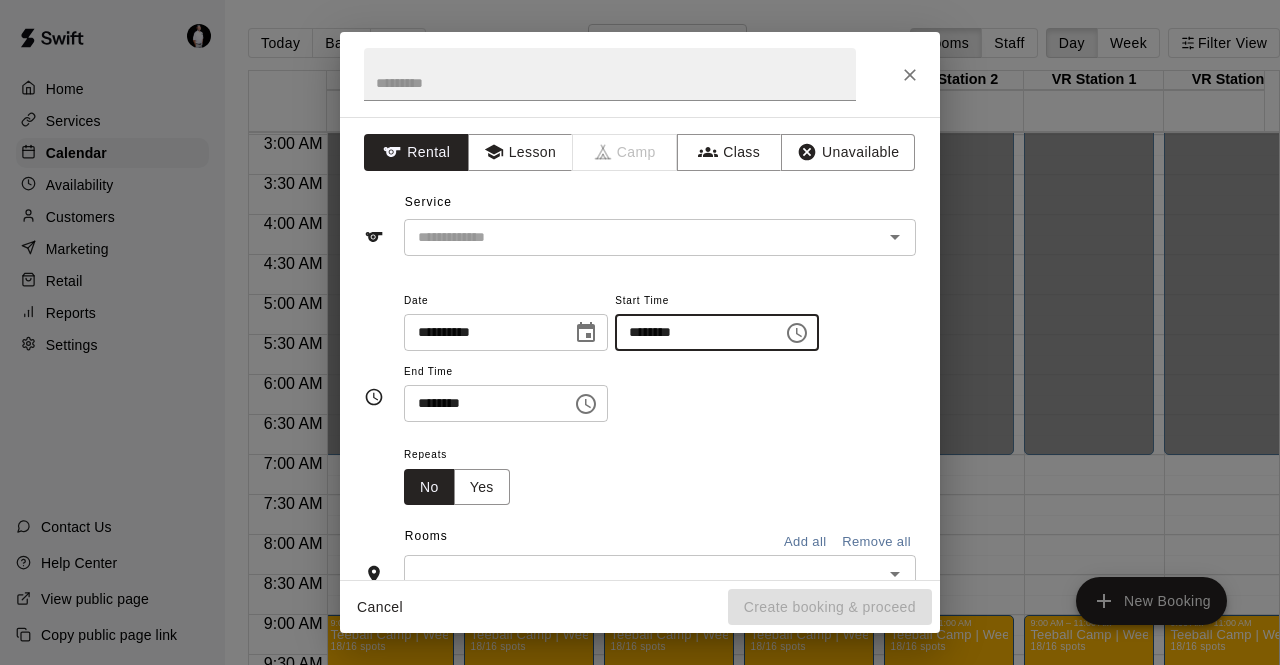 type on "********" 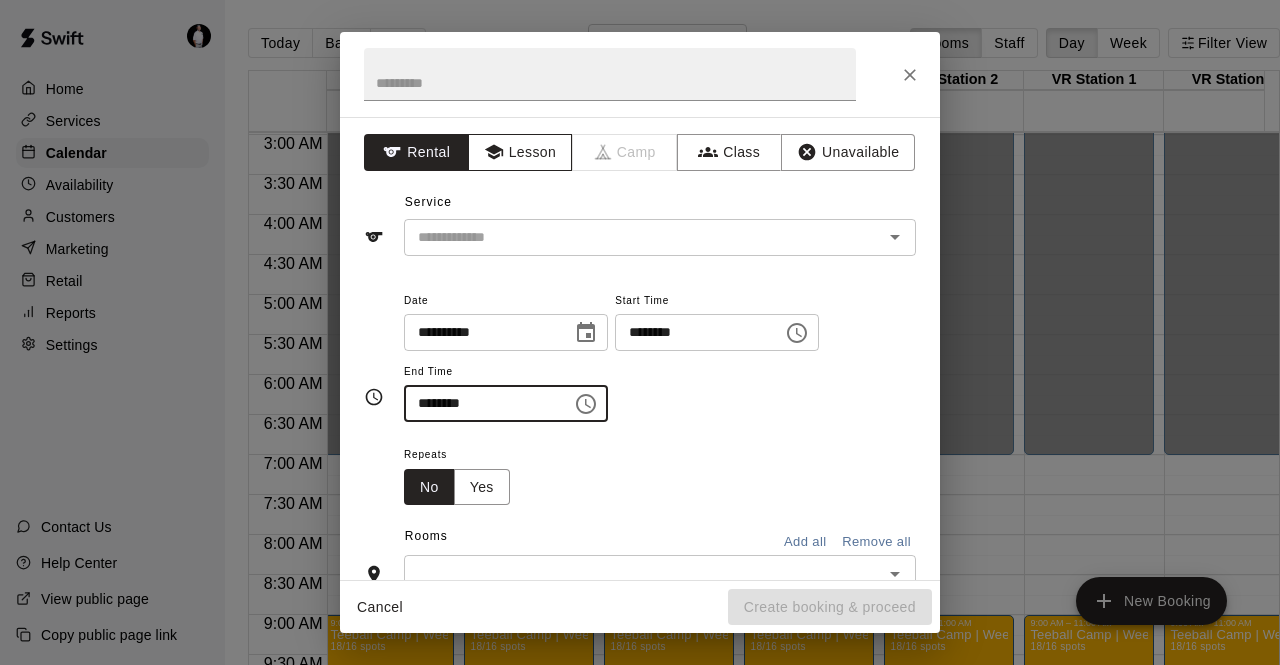 type on "********" 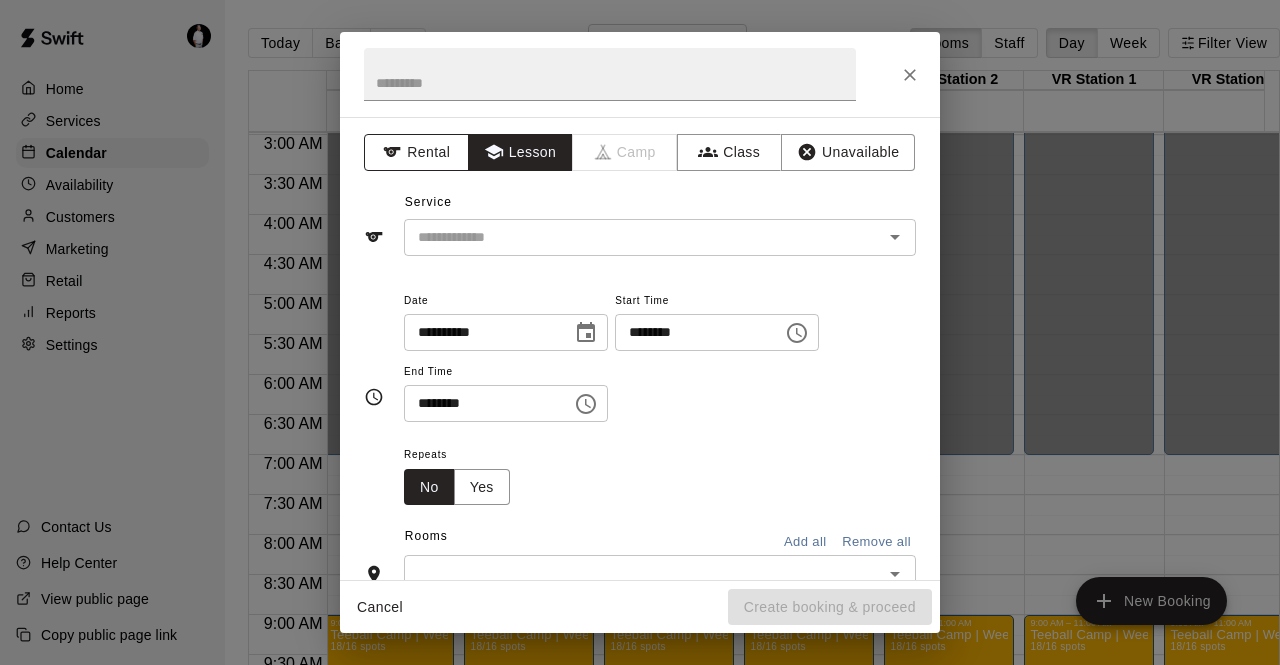 click on "Rental" at bounding box center (416, 152) 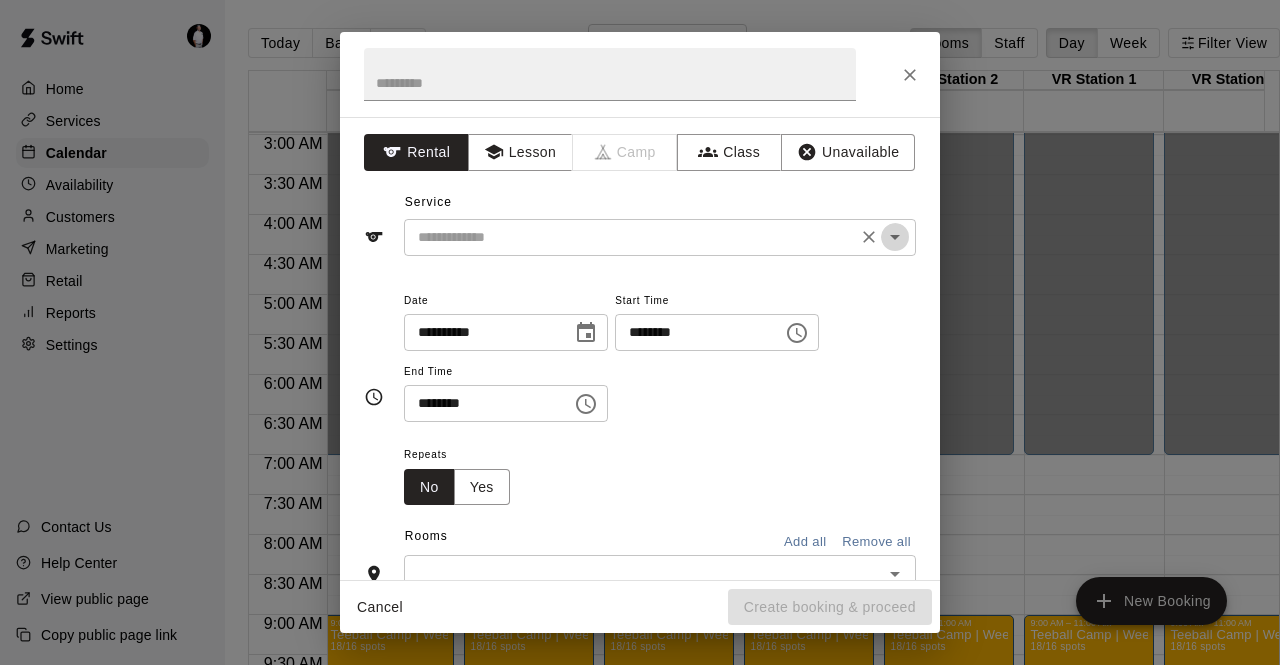 click 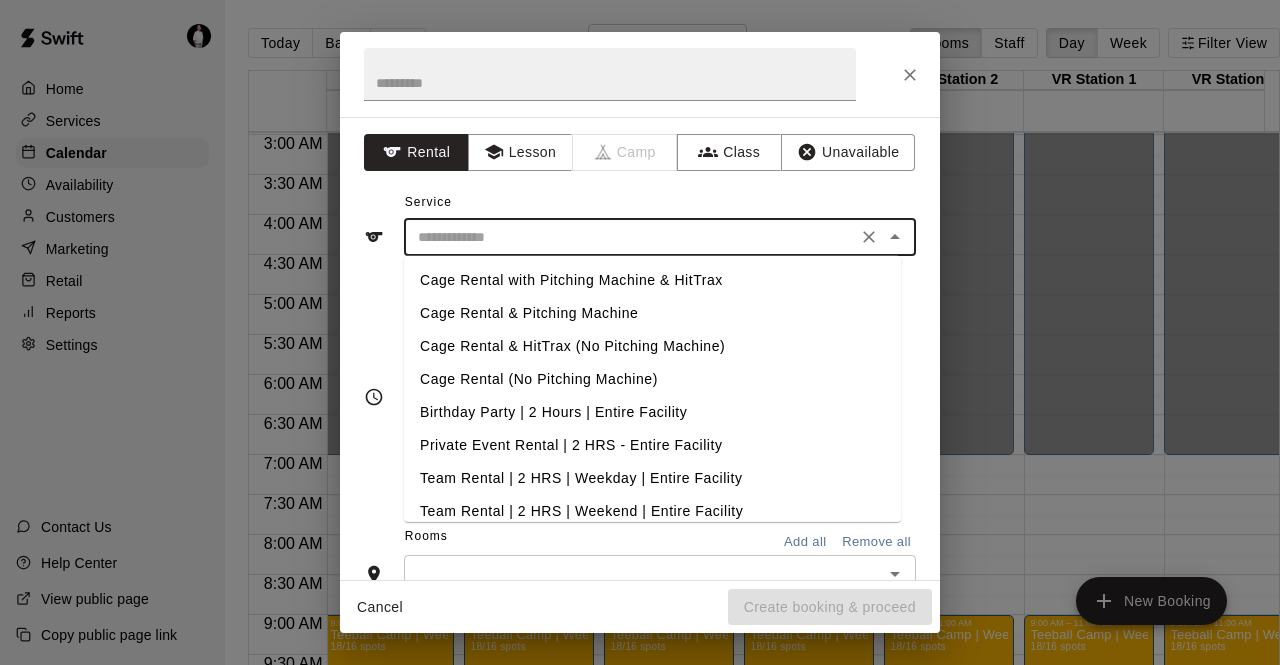 click on "Cage Rental & Pitching Machine" at bounding box center (652, 313) 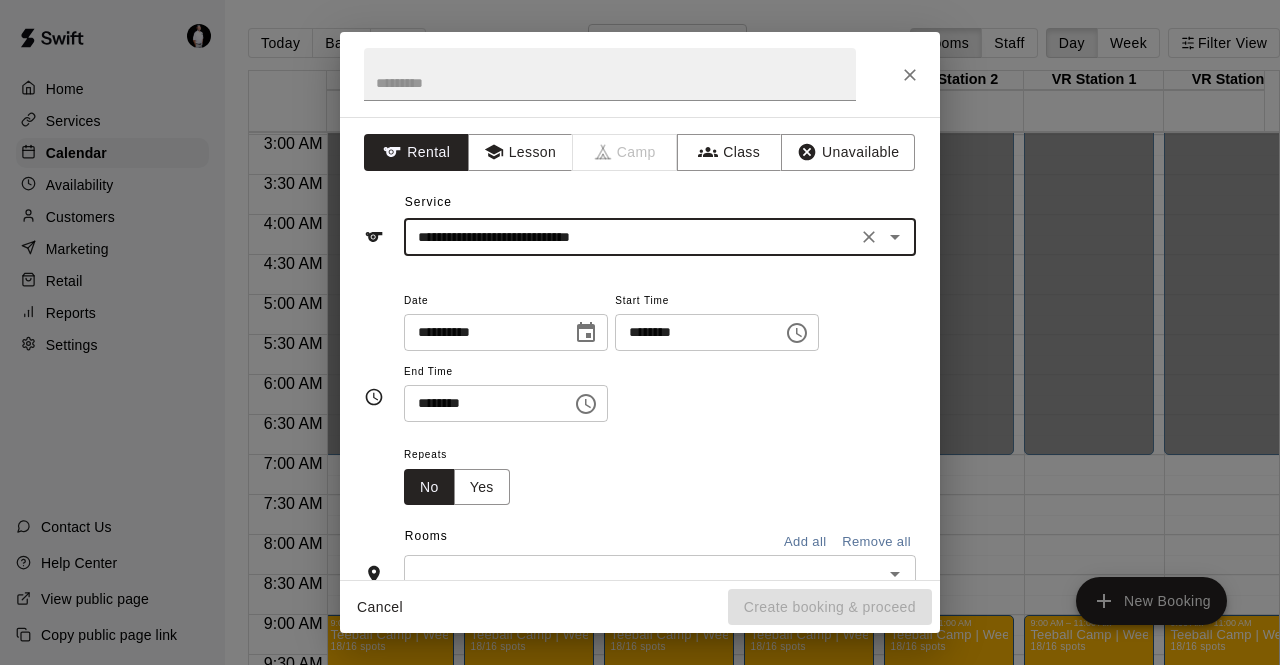 scroll, scrollTop: 205, scrollLeft: 0, axis: vertical 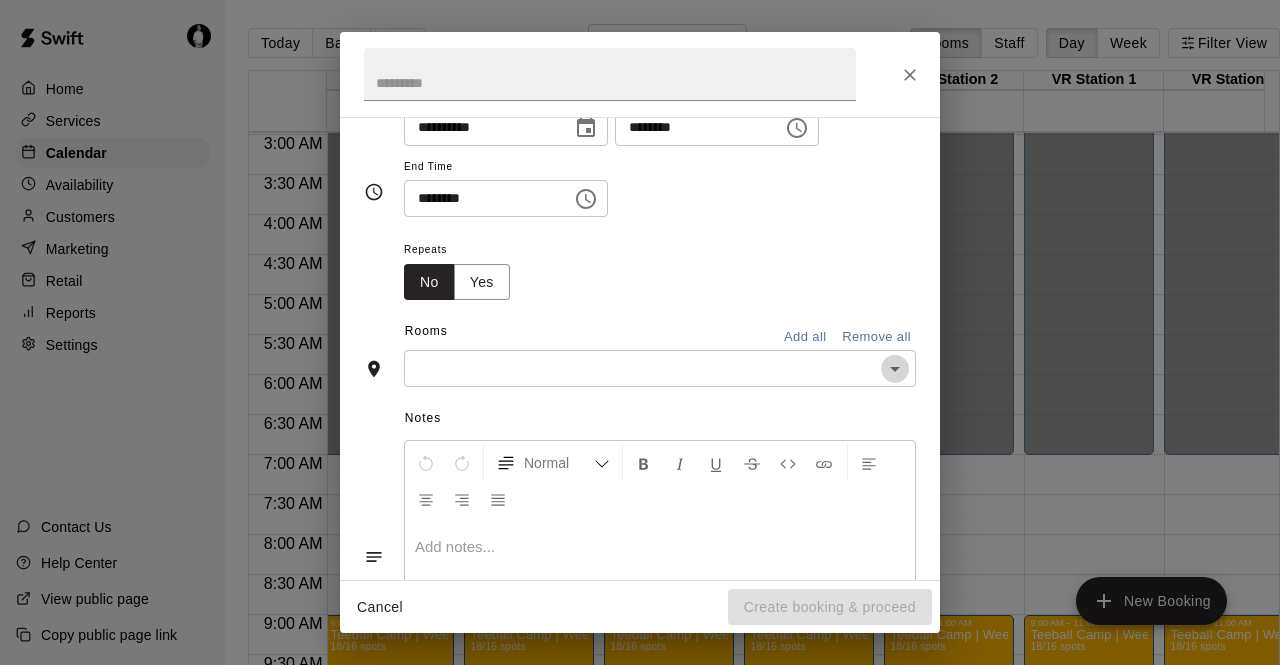 click 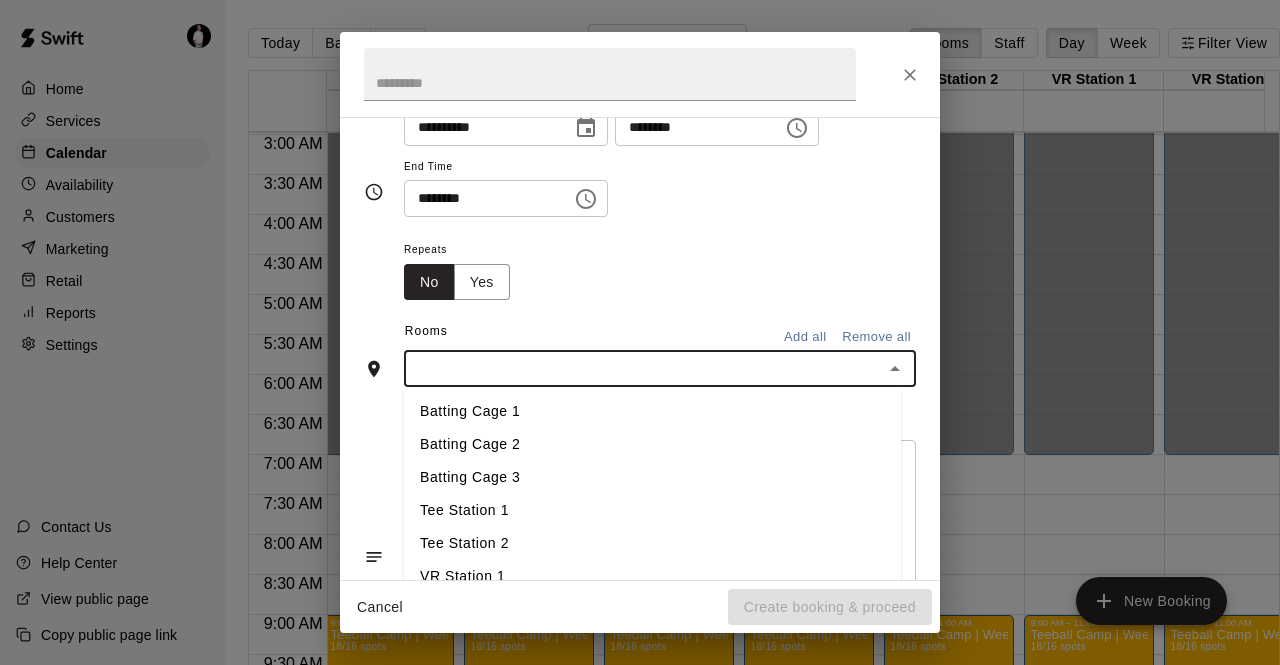 click on "Batting Cage 1" at bounding box center (652, 411) 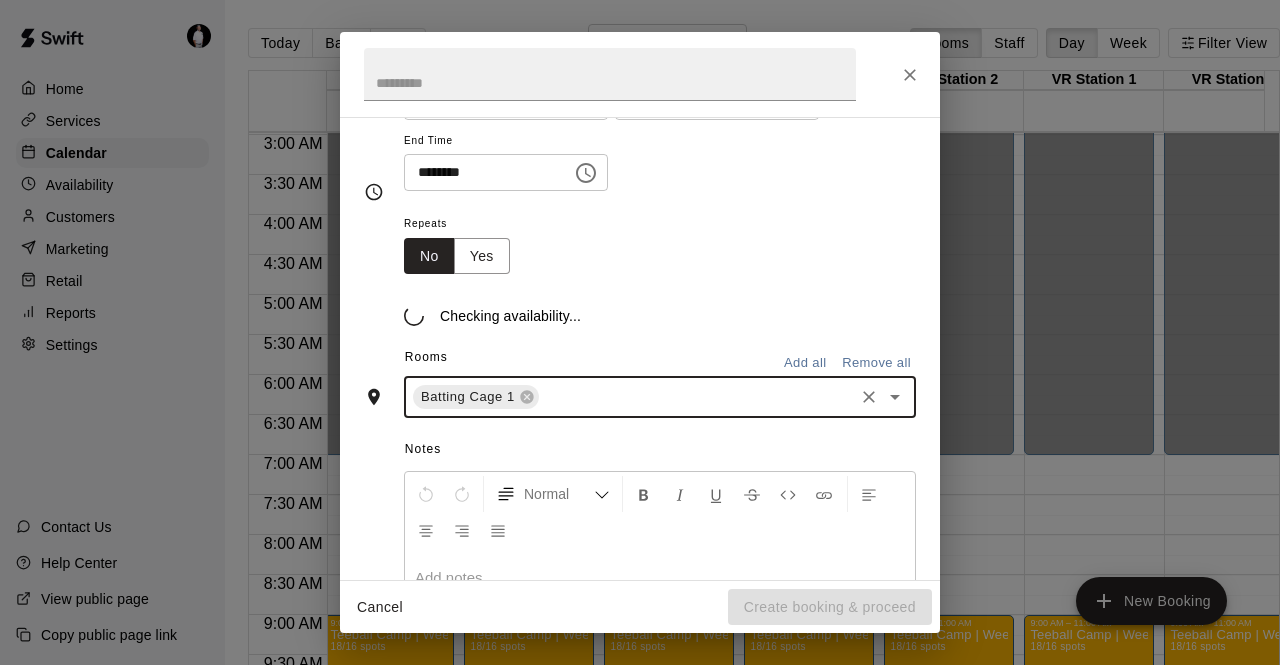 scroll, scrollTop: 243, scrollLeft: 0, axis: vertical 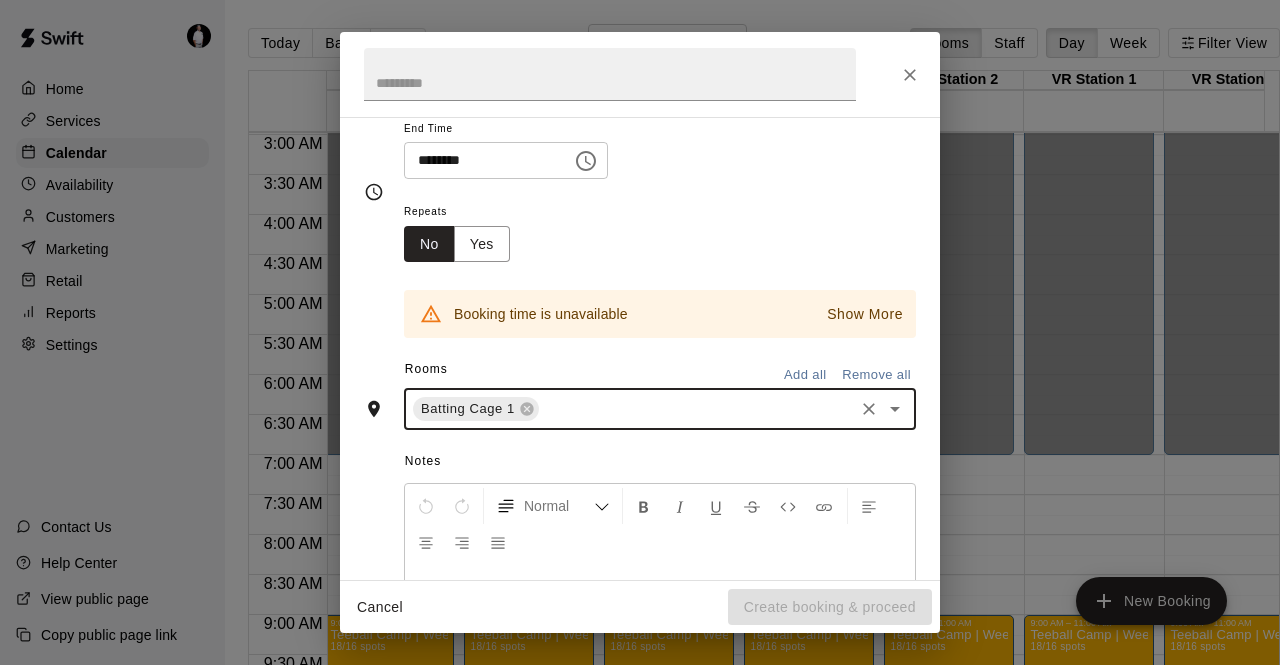 click on "********" at bounding box center (481, 160) 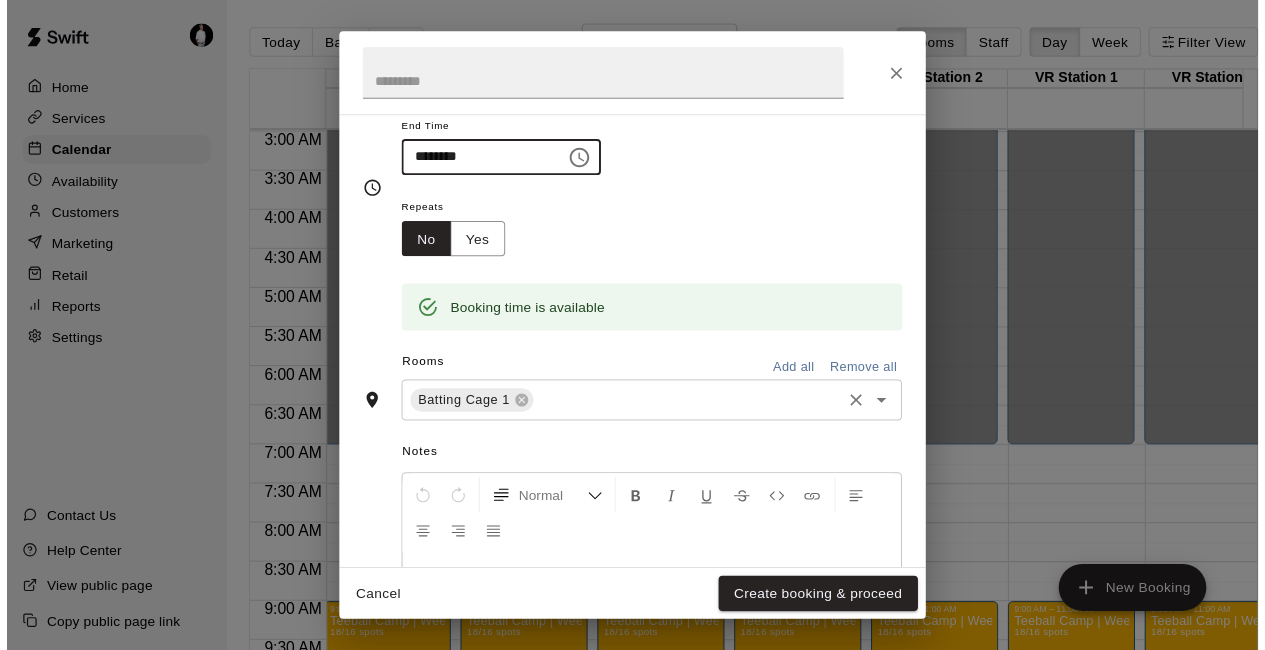 scroll, scrollTop: 352, scrollLeft: 0, axis: vertical 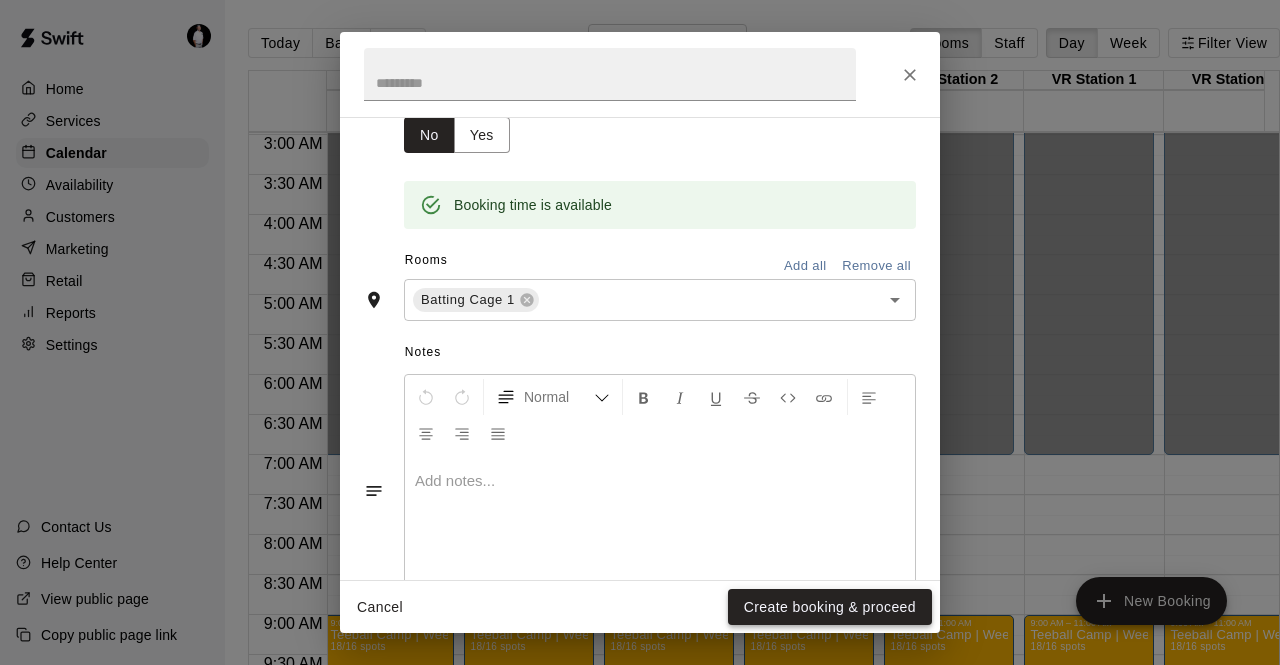 type on "********" 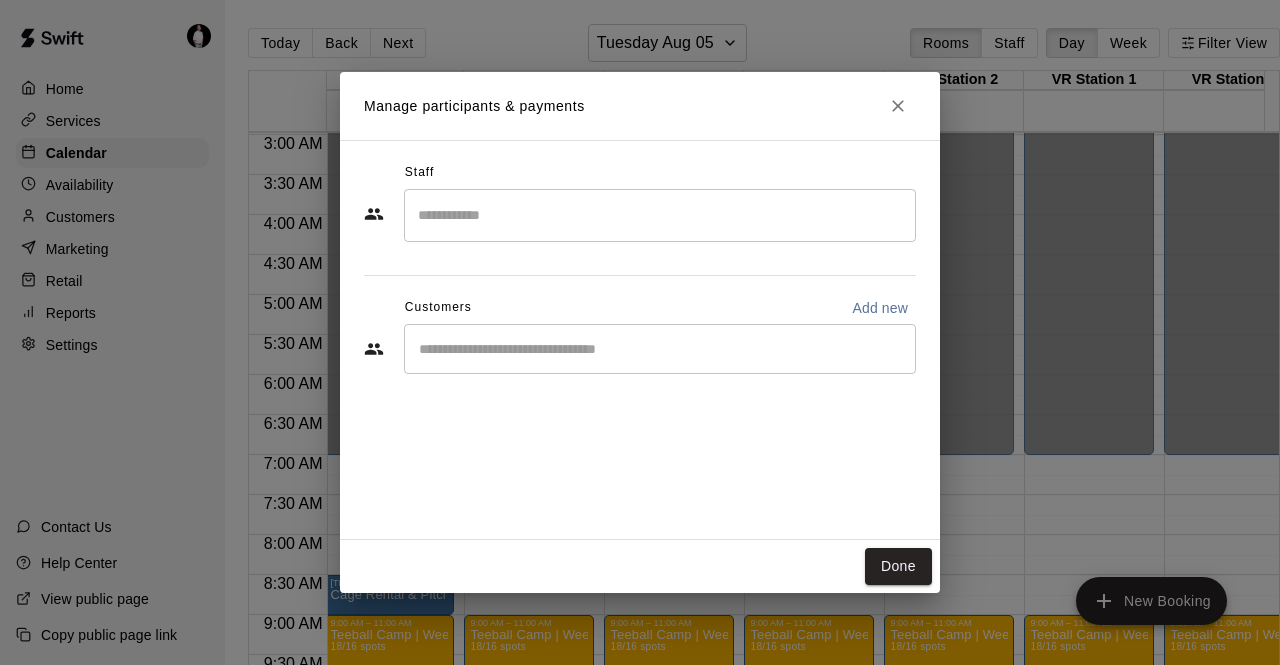 click at bounding box center (660, 349) 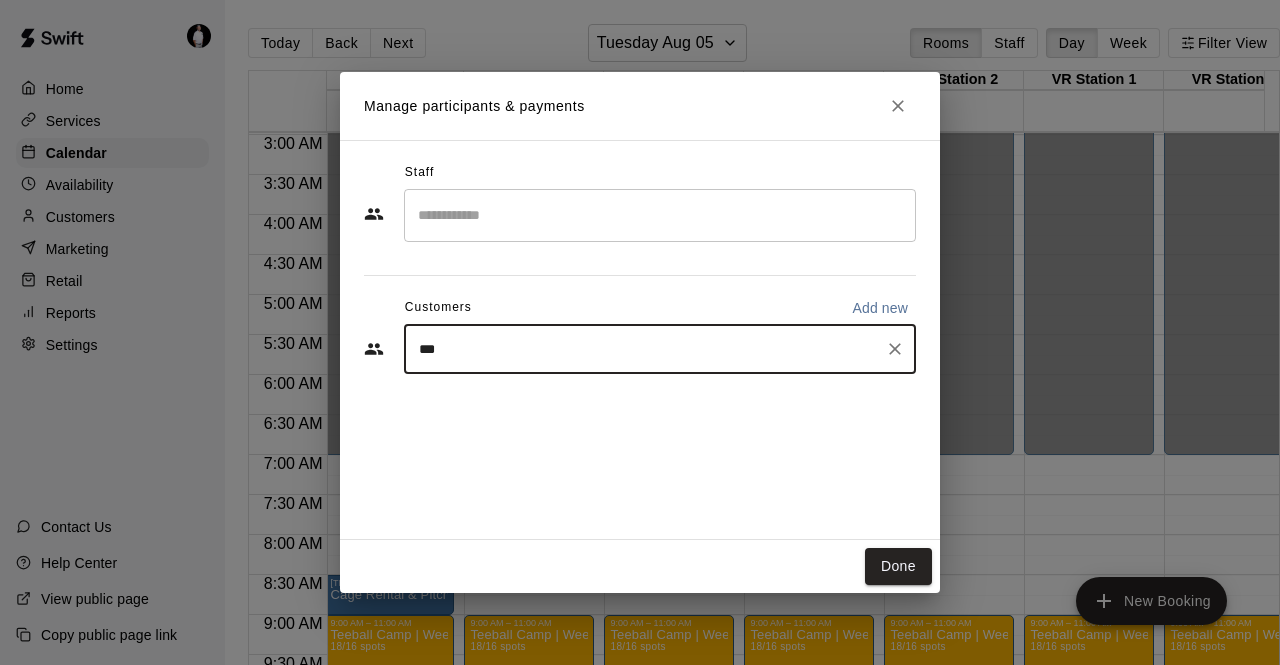 type on "****" 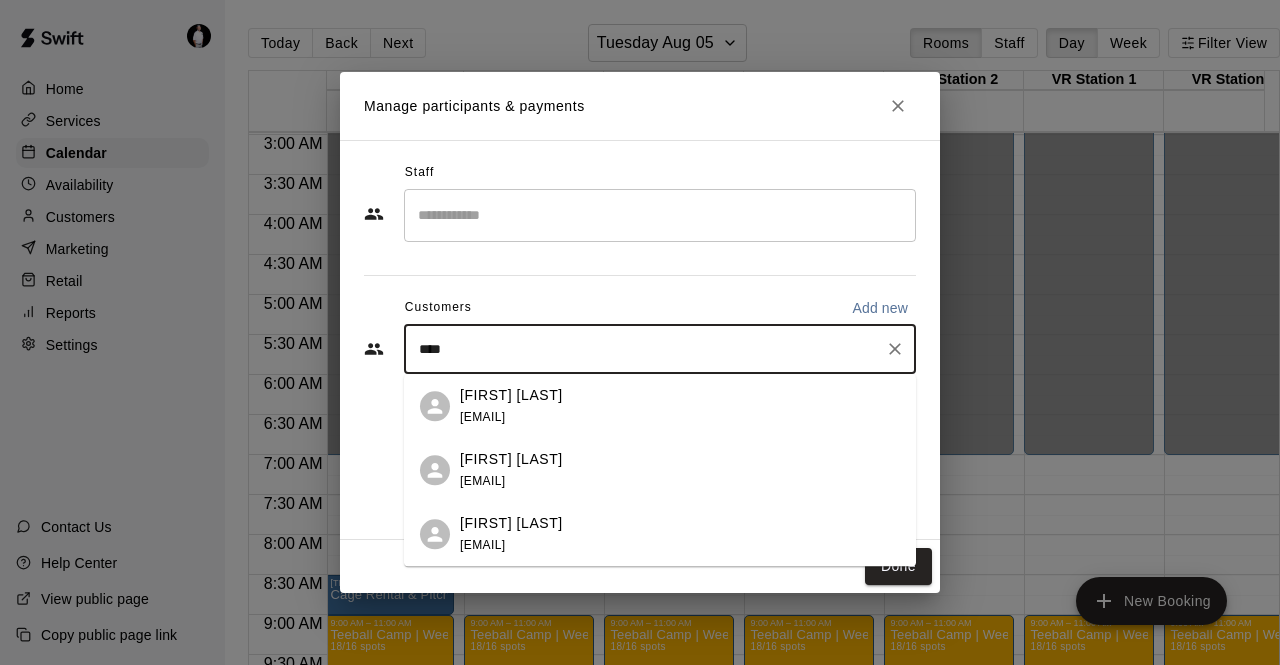 click on "[EMAIL]" at bounding box center [482, 481] 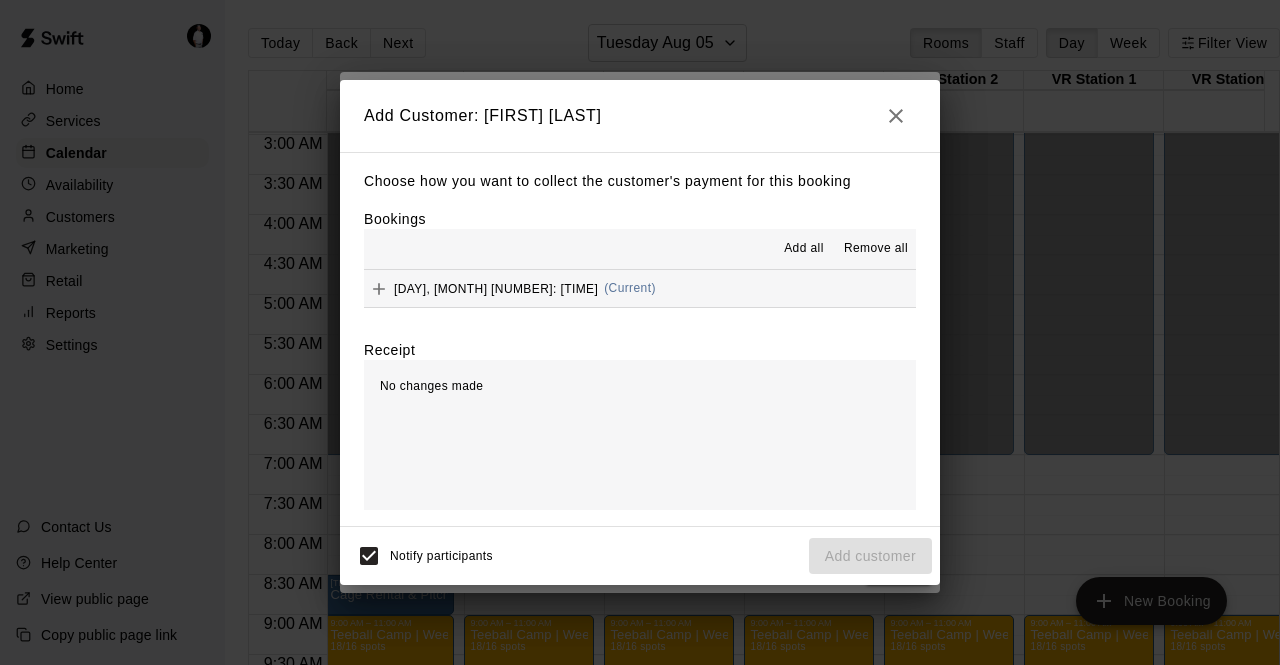 click on "[DAY], [MONTH] [NUMBER]: [TIME] ([TIME])" at bounding box center [510, 289] 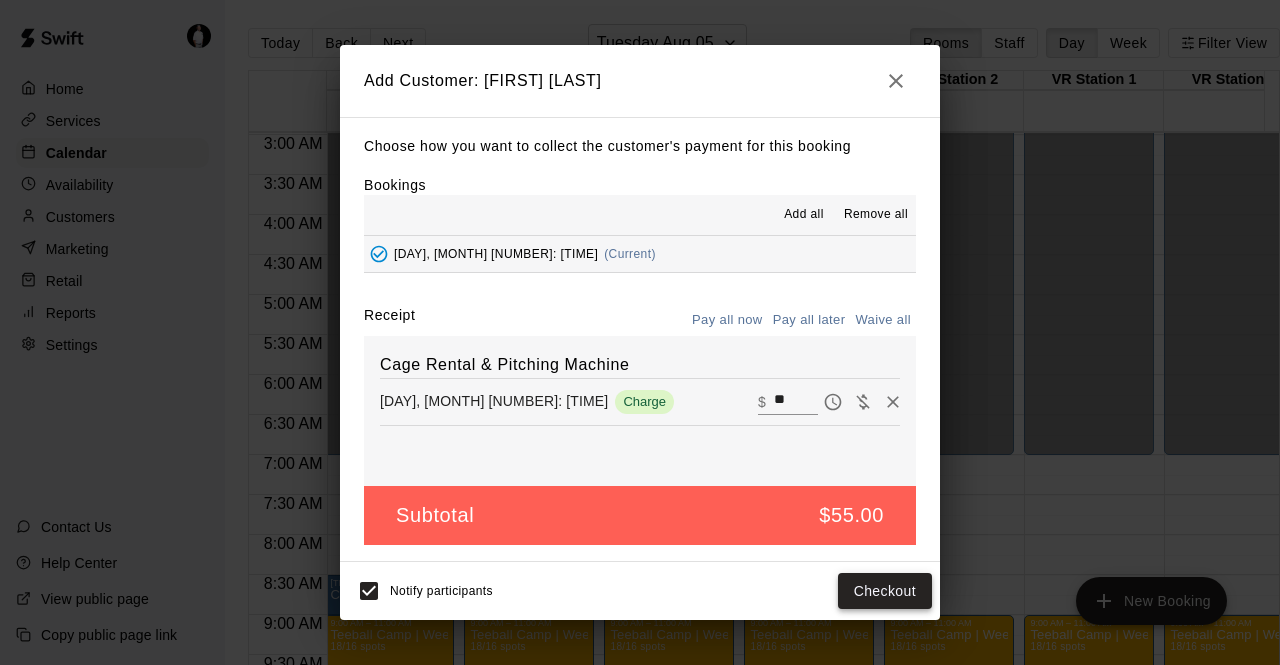 click on "Checkout" at bounding box center (885, 591) 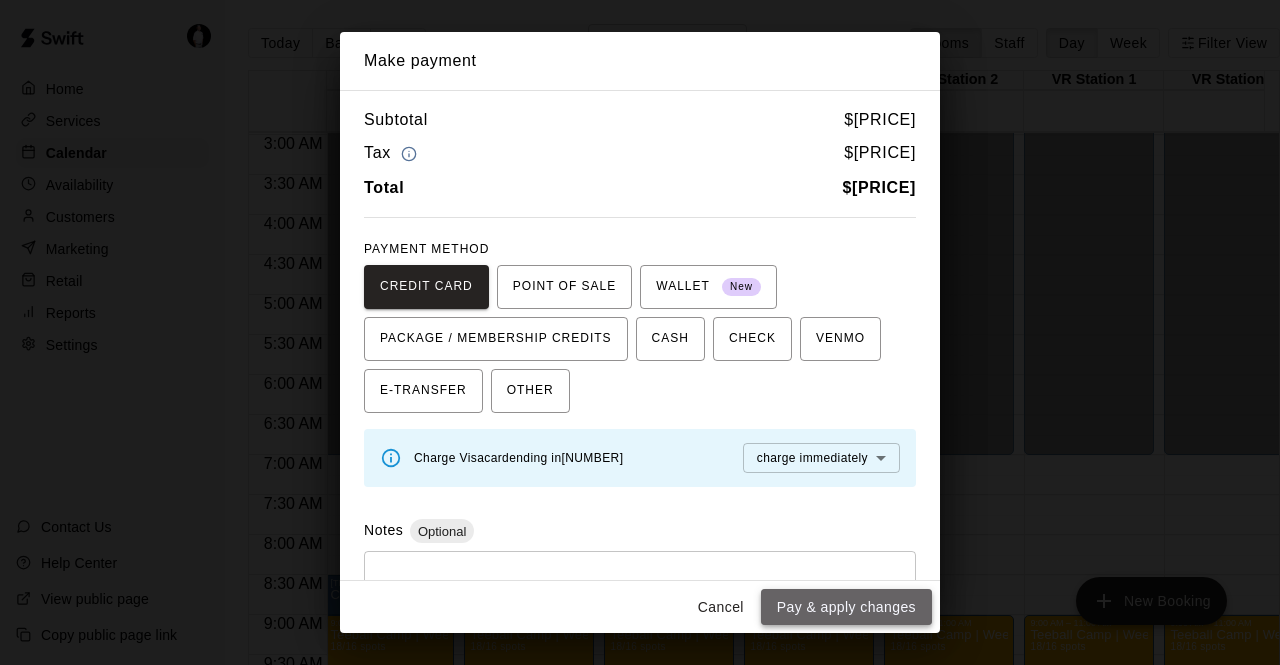 click on "Pay & apply changes" at bounding box center [846, 607] 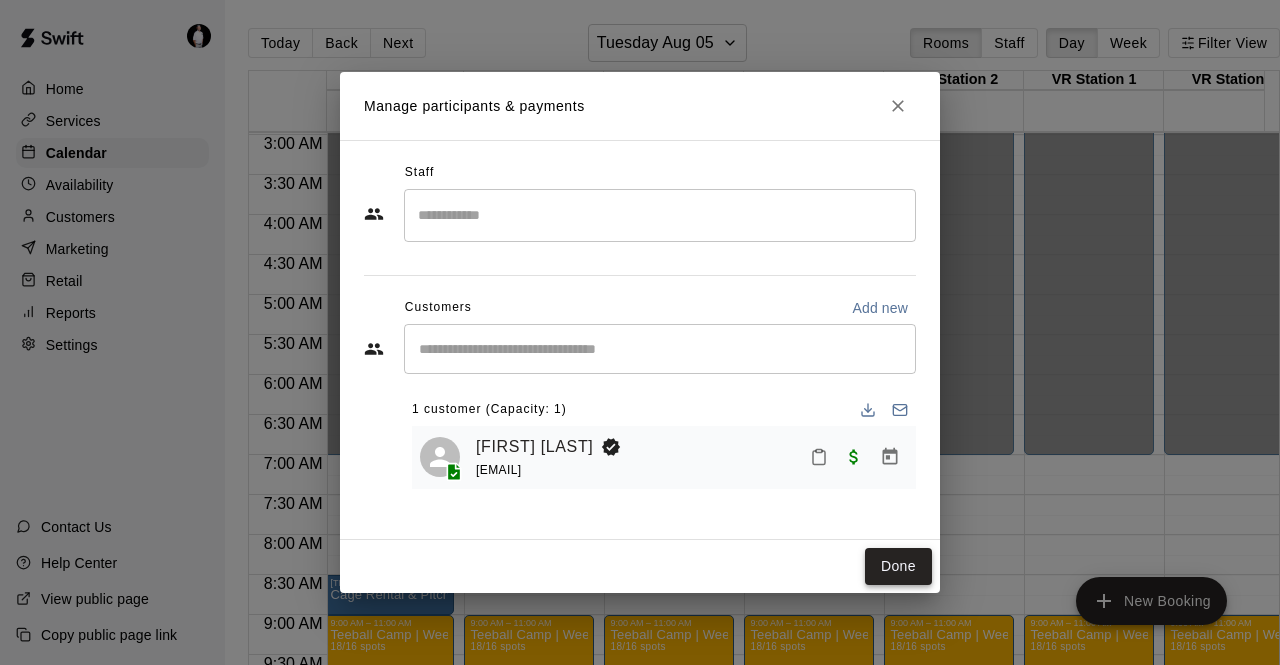 click on "Done" at bounding box center [898, 566] 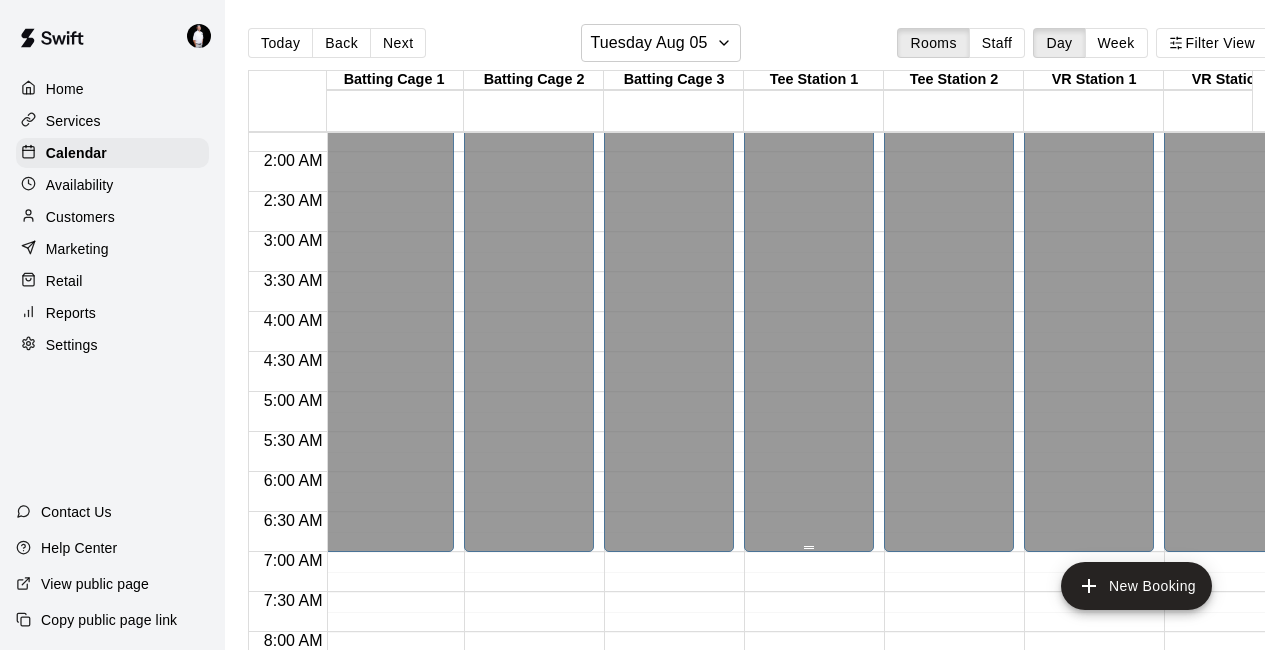 scroll, scrollTop: 140, scrollLeft: 3, axis: both 